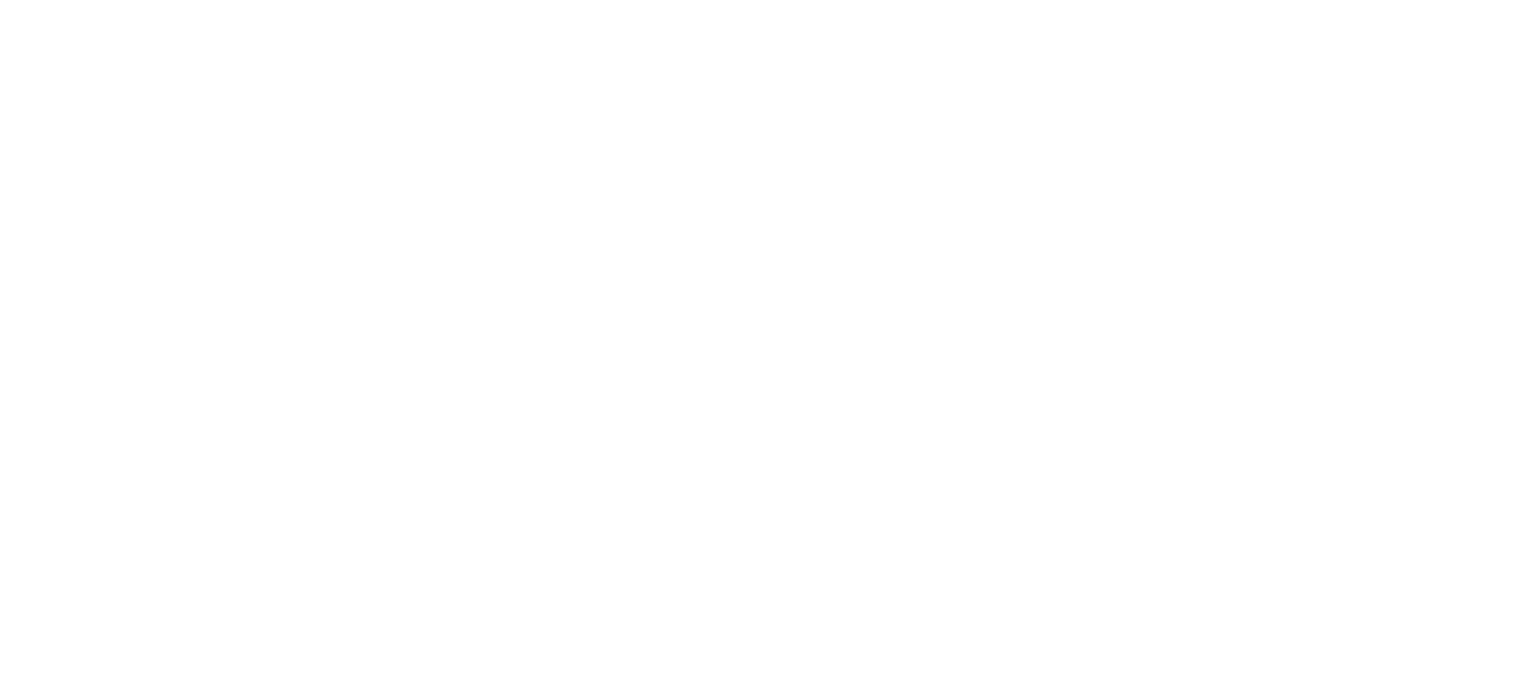 scroll, scrollTop: 0, scrollLeft: 0, axis: both 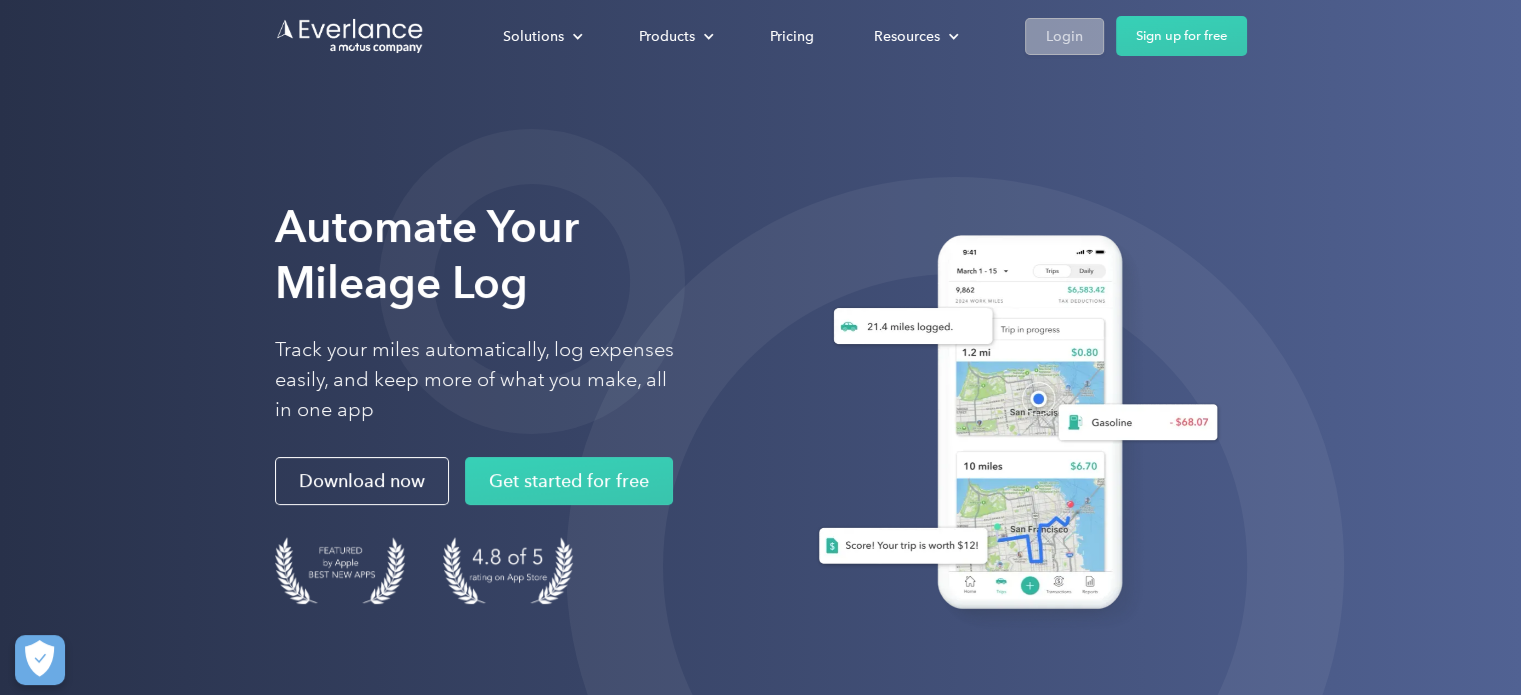 click on "Login" at bounding box center (1064, 36) 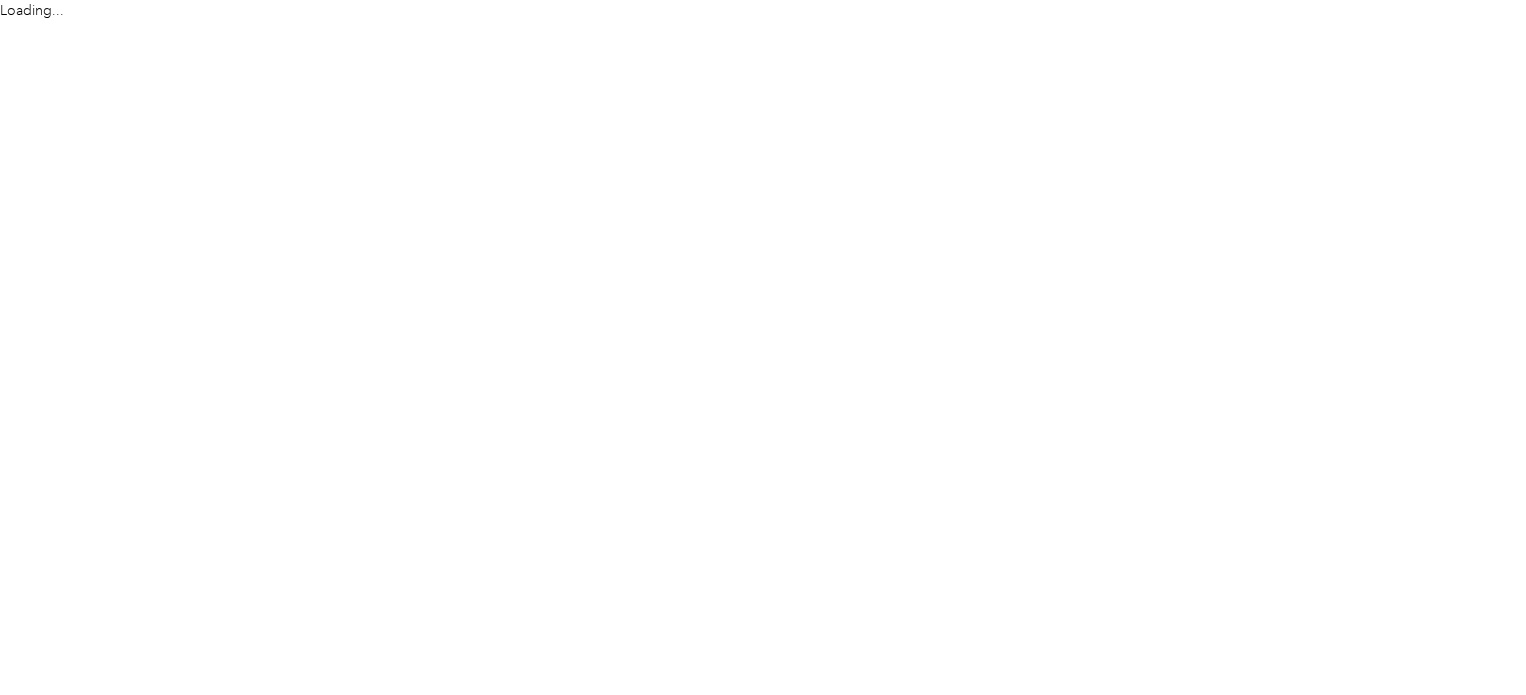 scroll, scrollTop: 0, scrollLeft: 0, axis: both 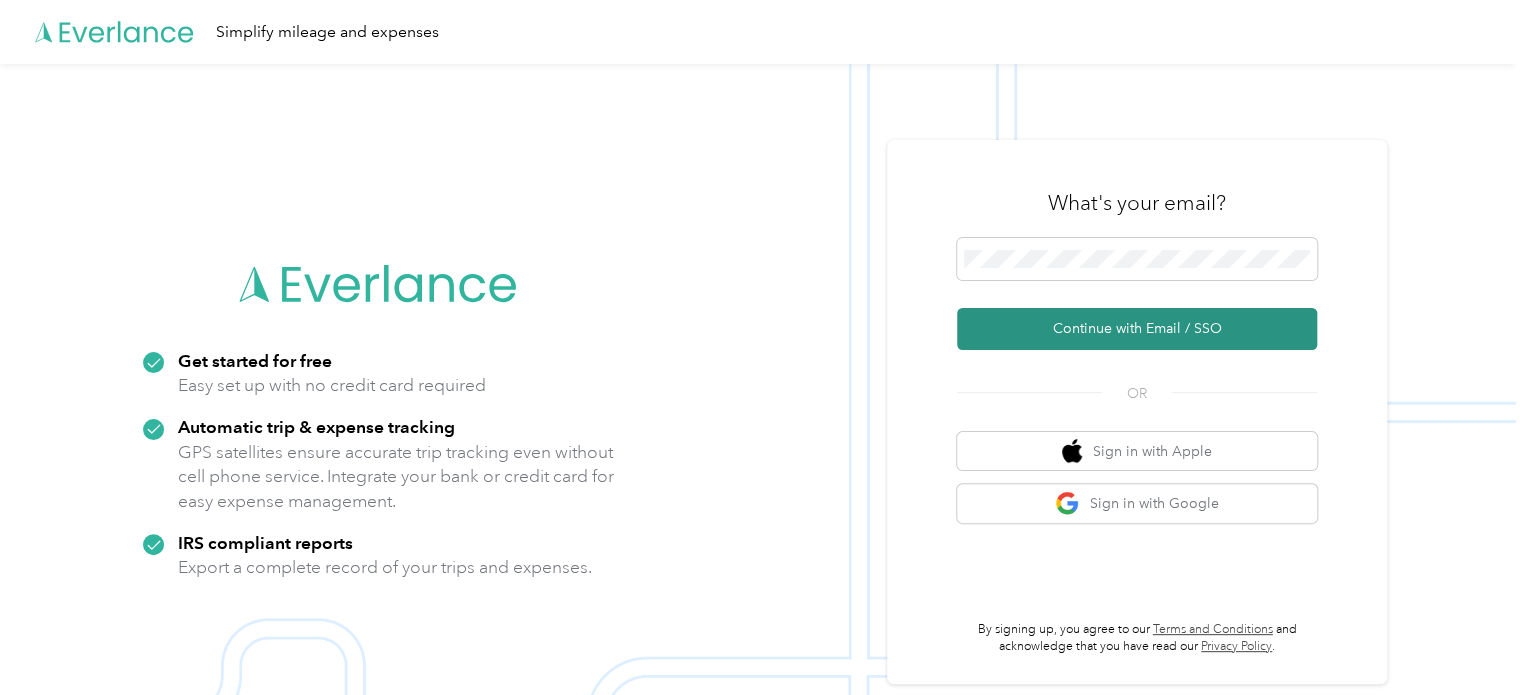 click on "Continue with Email / SSO" at bounding box center (1137, 329) 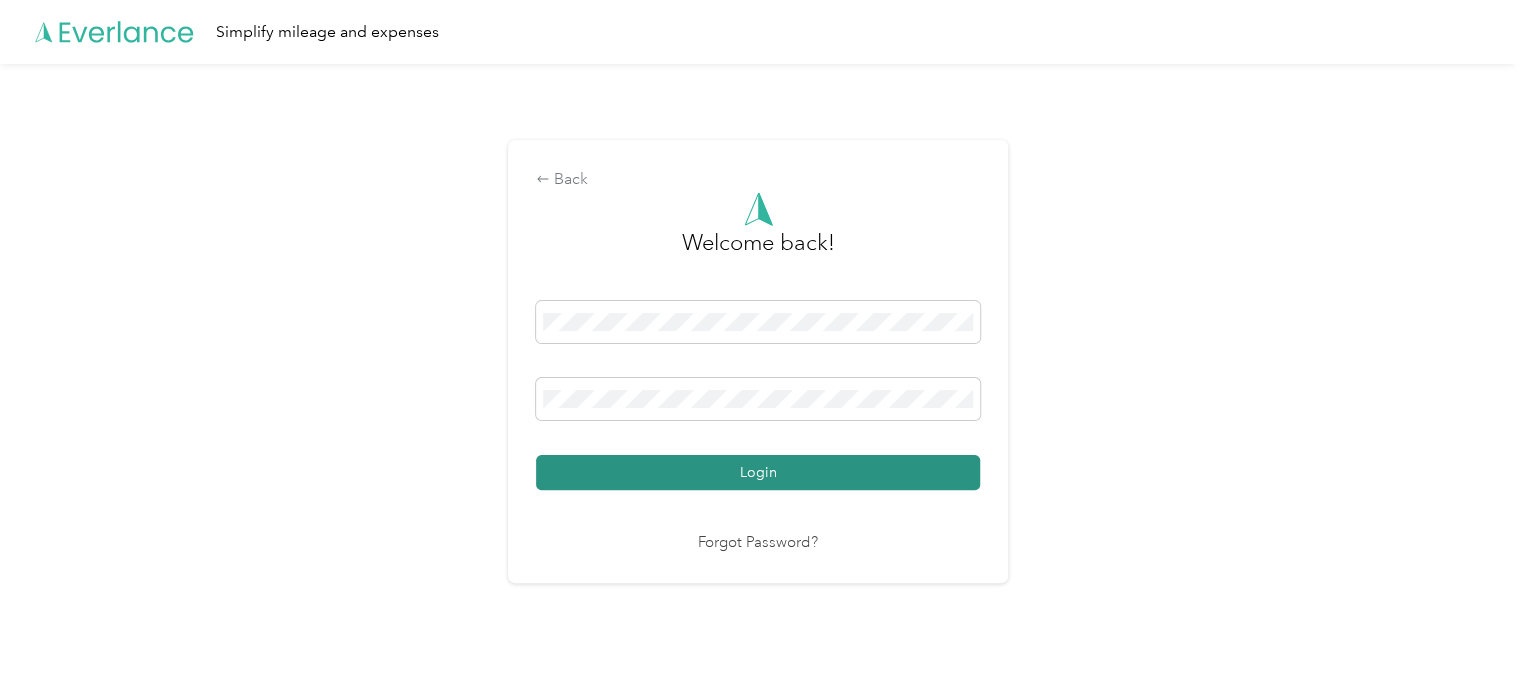 click on "Login" at bounding box center (758, 472) 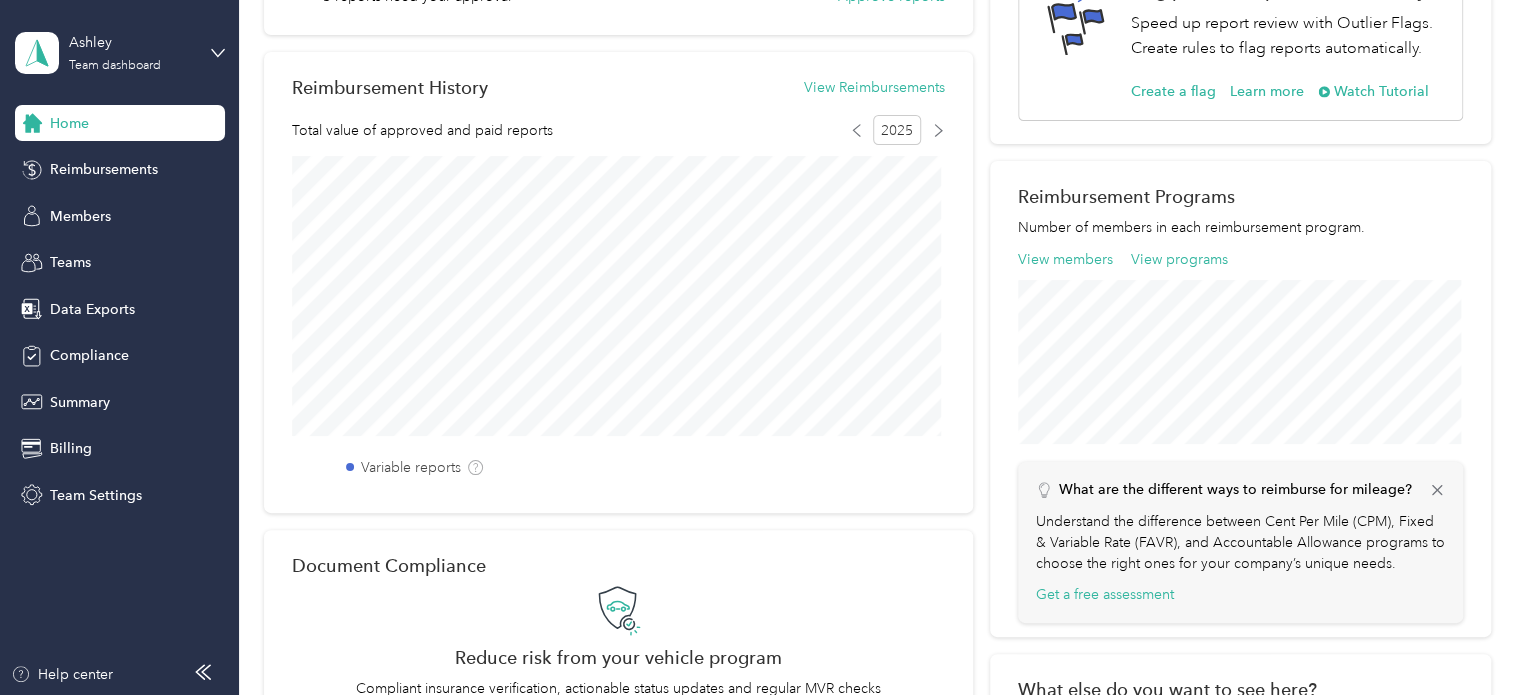 scroll, scrollTop: 0, scrollLeft: 0, axis: both 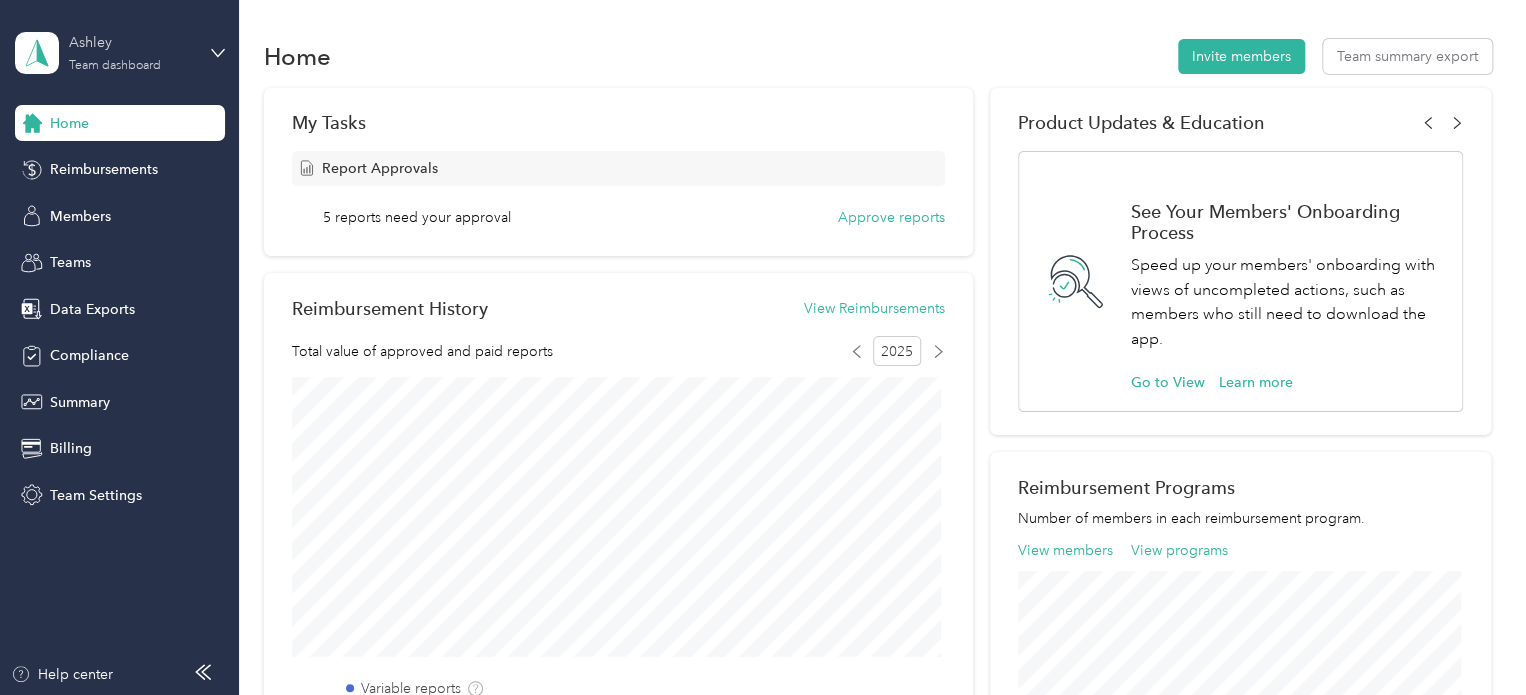 click on "Ashley" at bounding box center (131, 42) 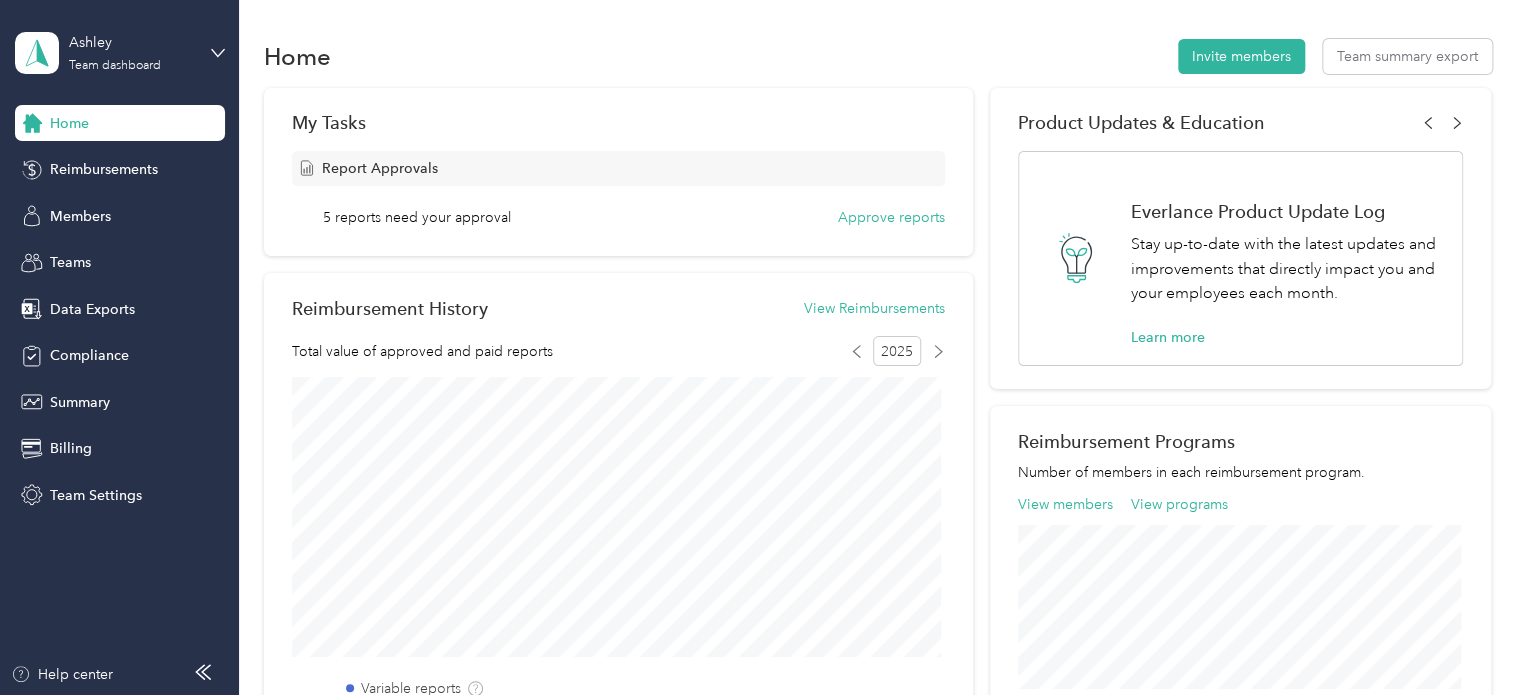 click on "Team dashboard" at bounding box center (87, 154) 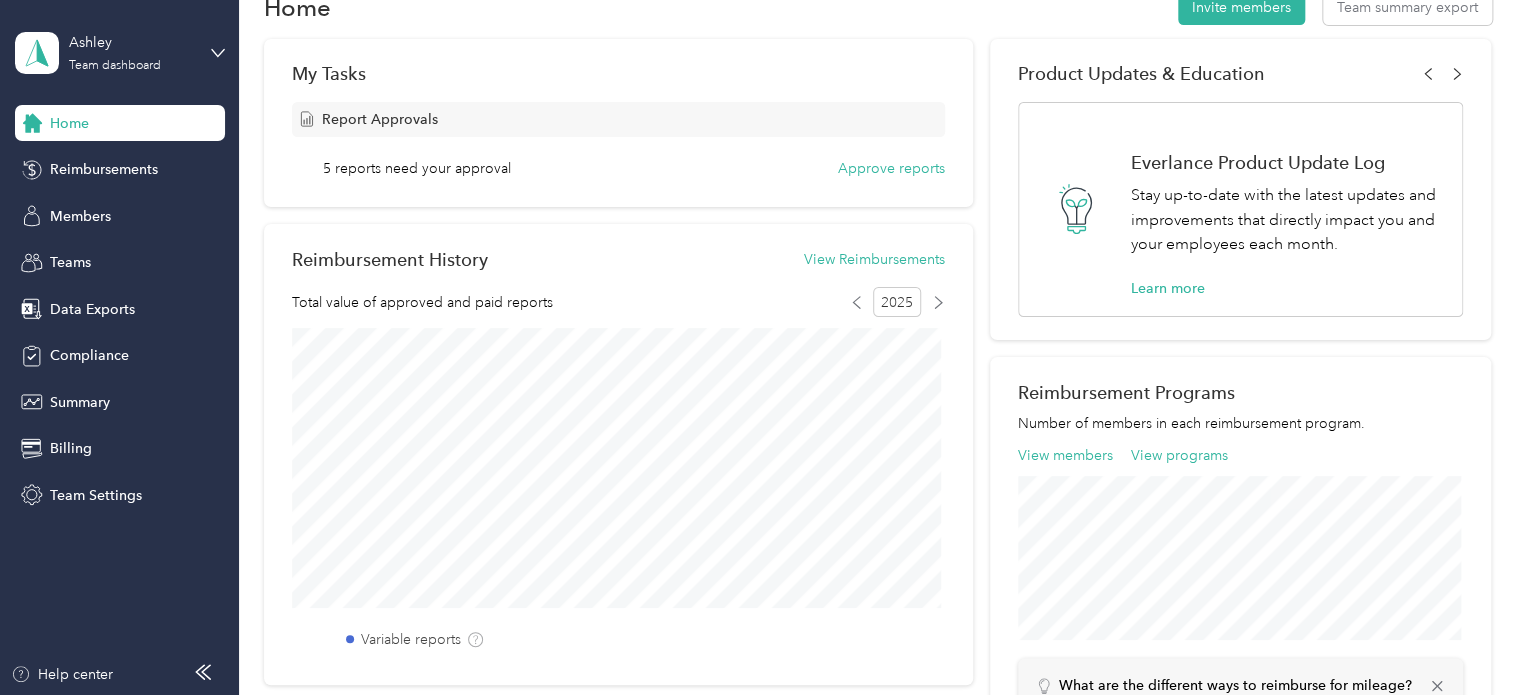 scroll, scrollTop: 0, scrollLeft: 0, axis: both 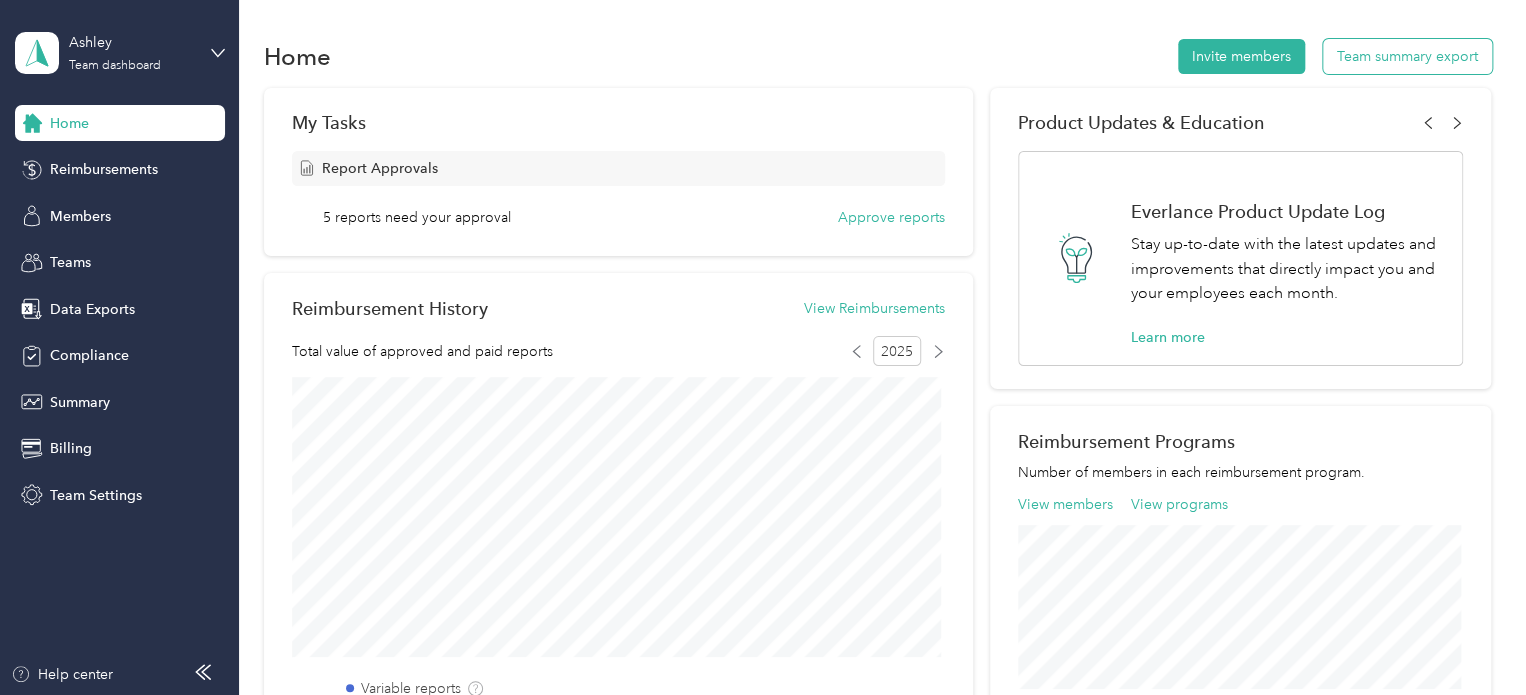 click on "Team summary export" at bounding box center (1407, 56) 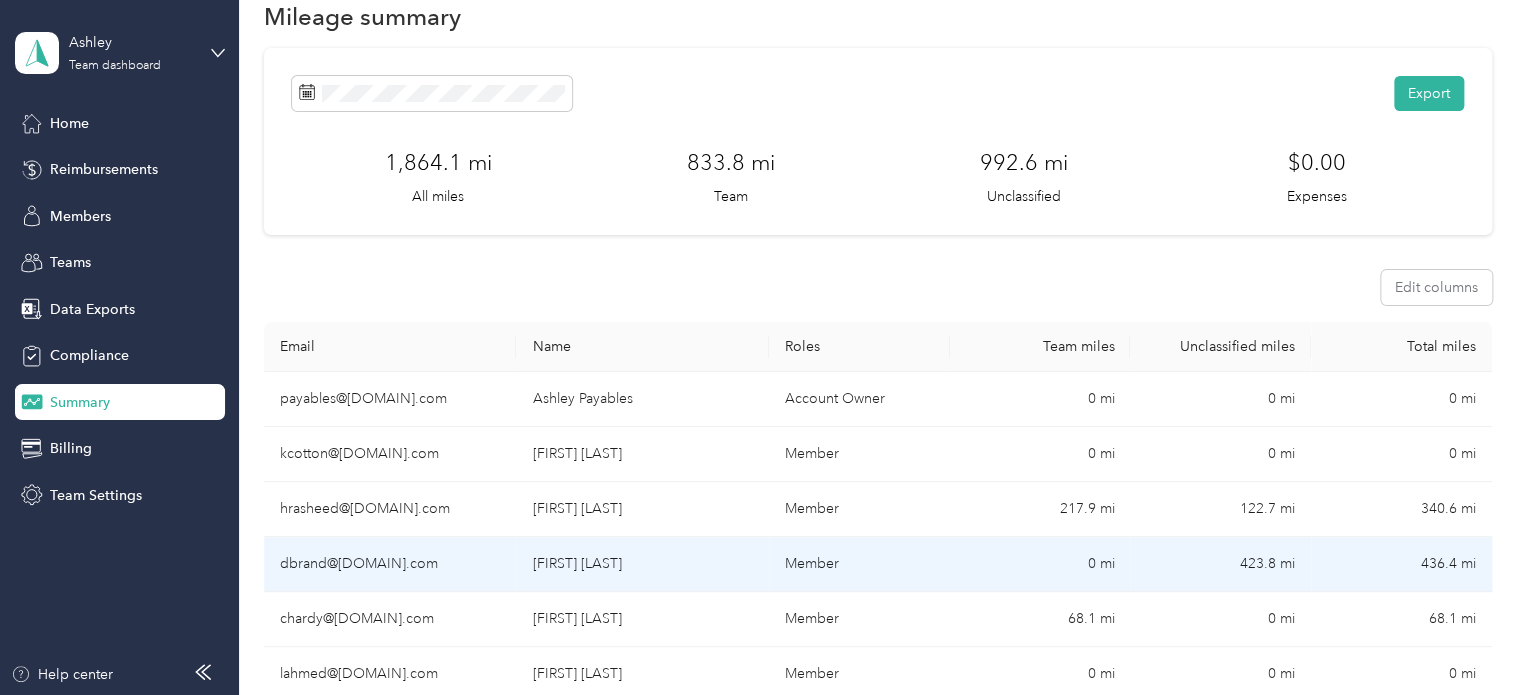 scroll, scrollTop: 0, scrollLeft: 0, axis: both 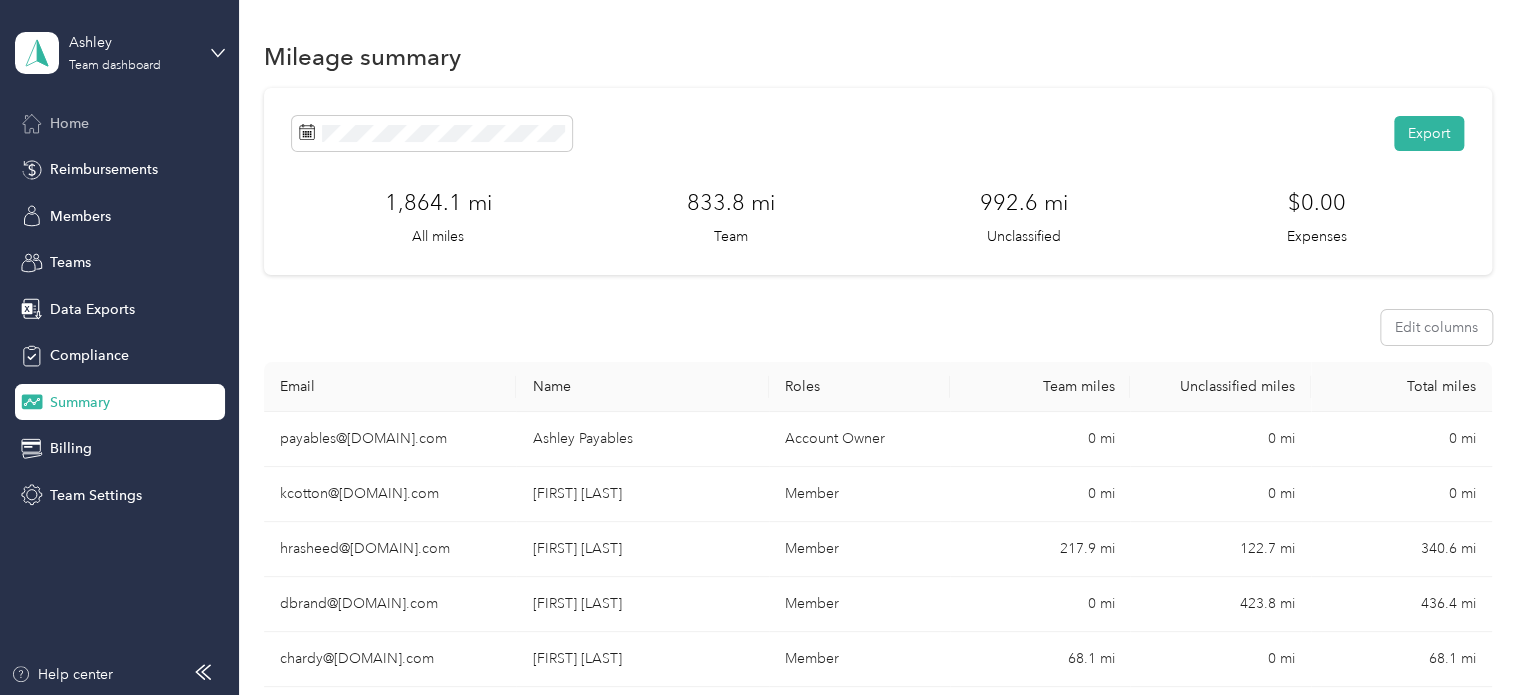 click on "Home" at bounding box center [69, 123] 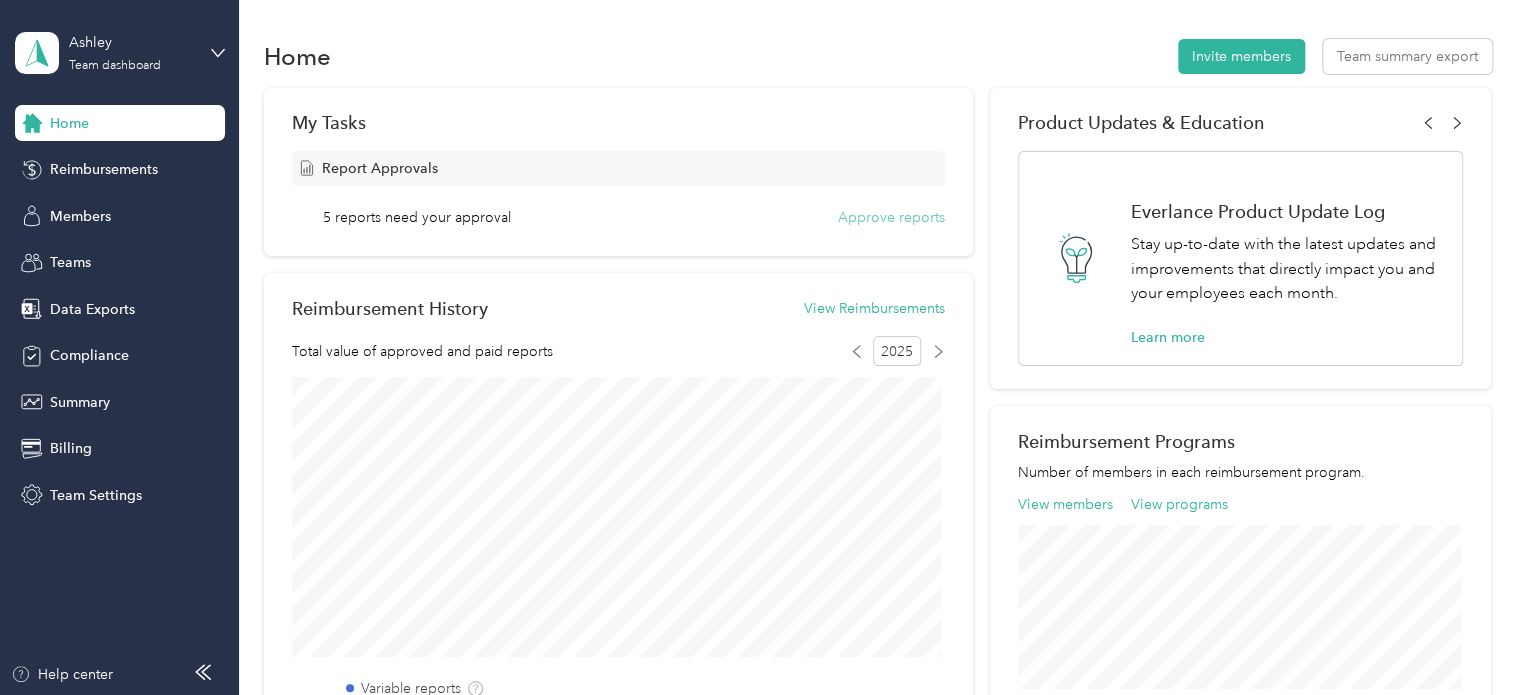 click on "Approve reports" at bounding box center (891, 217) 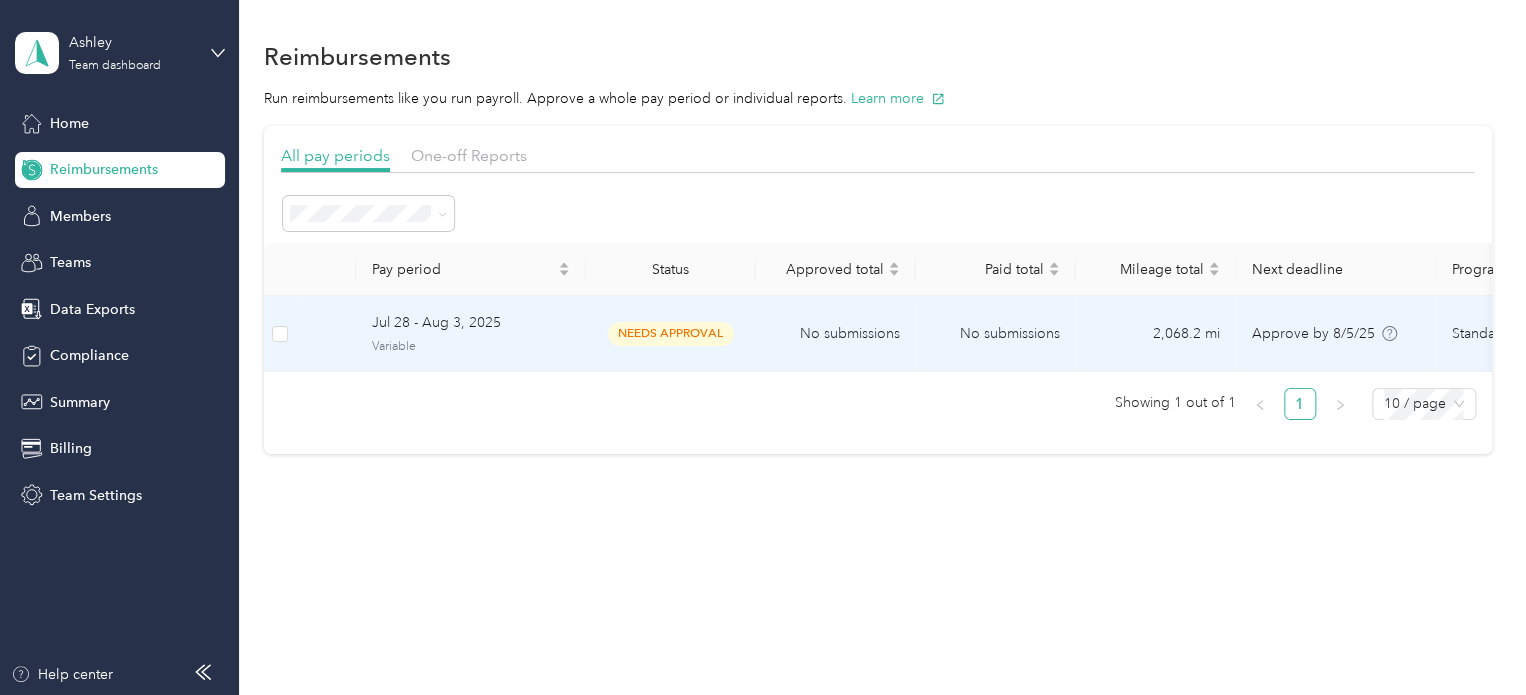 click on "No submissions" at bounding box center [836, 334] 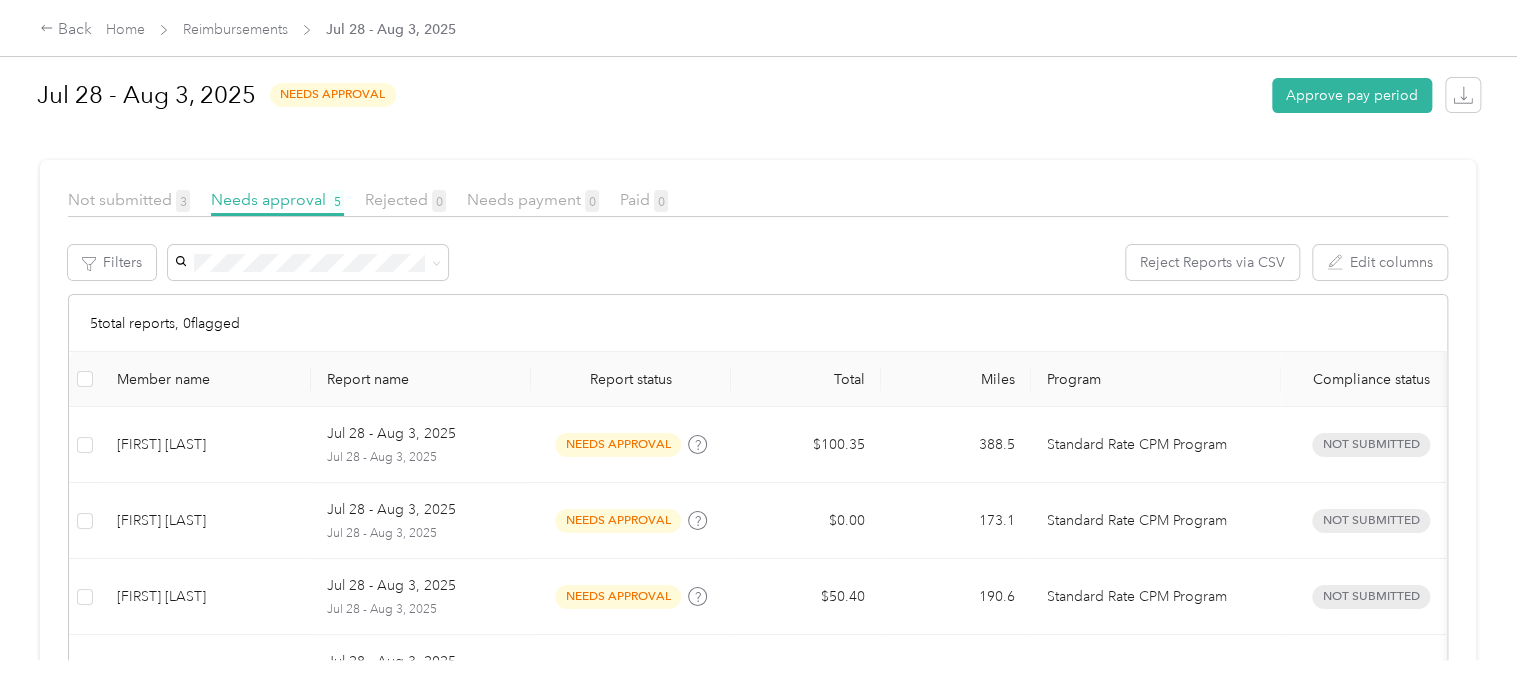 scroll, scrollTop: 466, scrollLeft: 0, axis: vertical 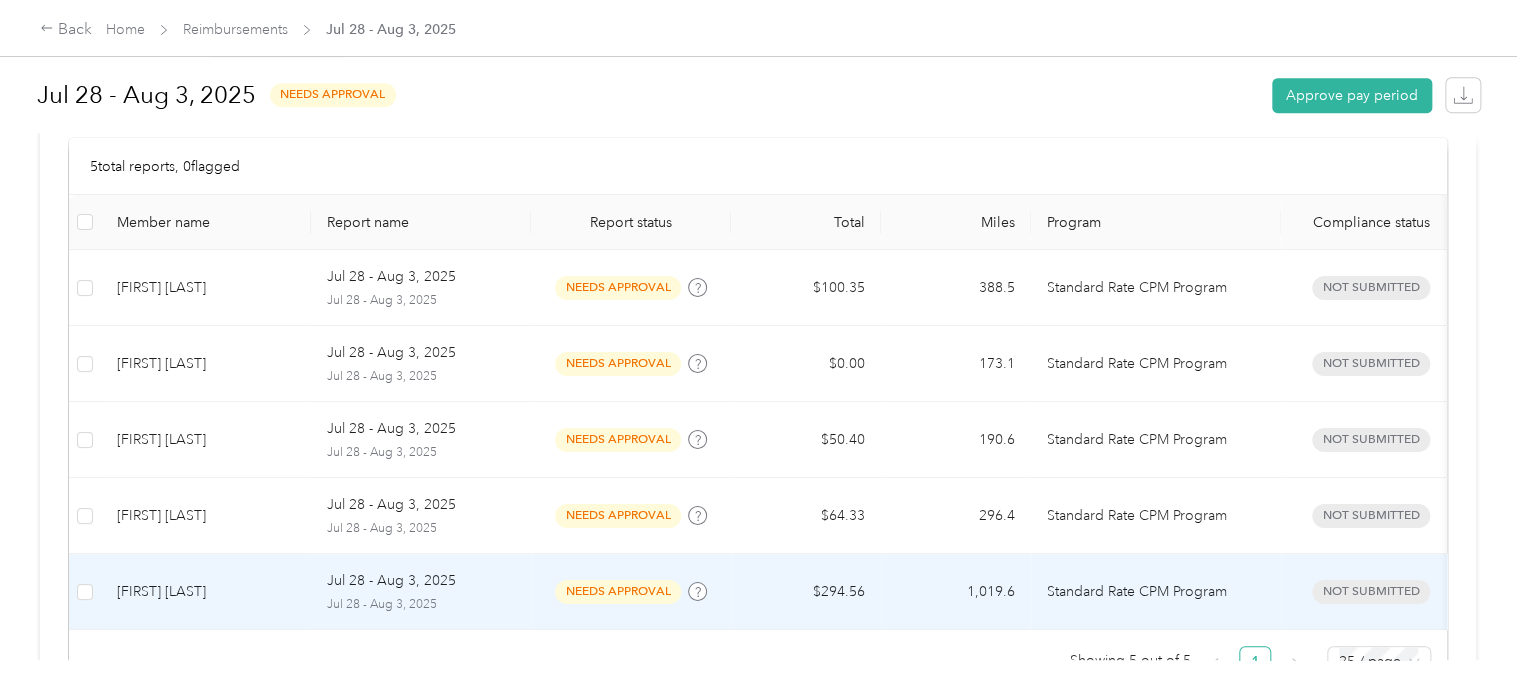 click on "needs approval" at bounding box center (618, 591) 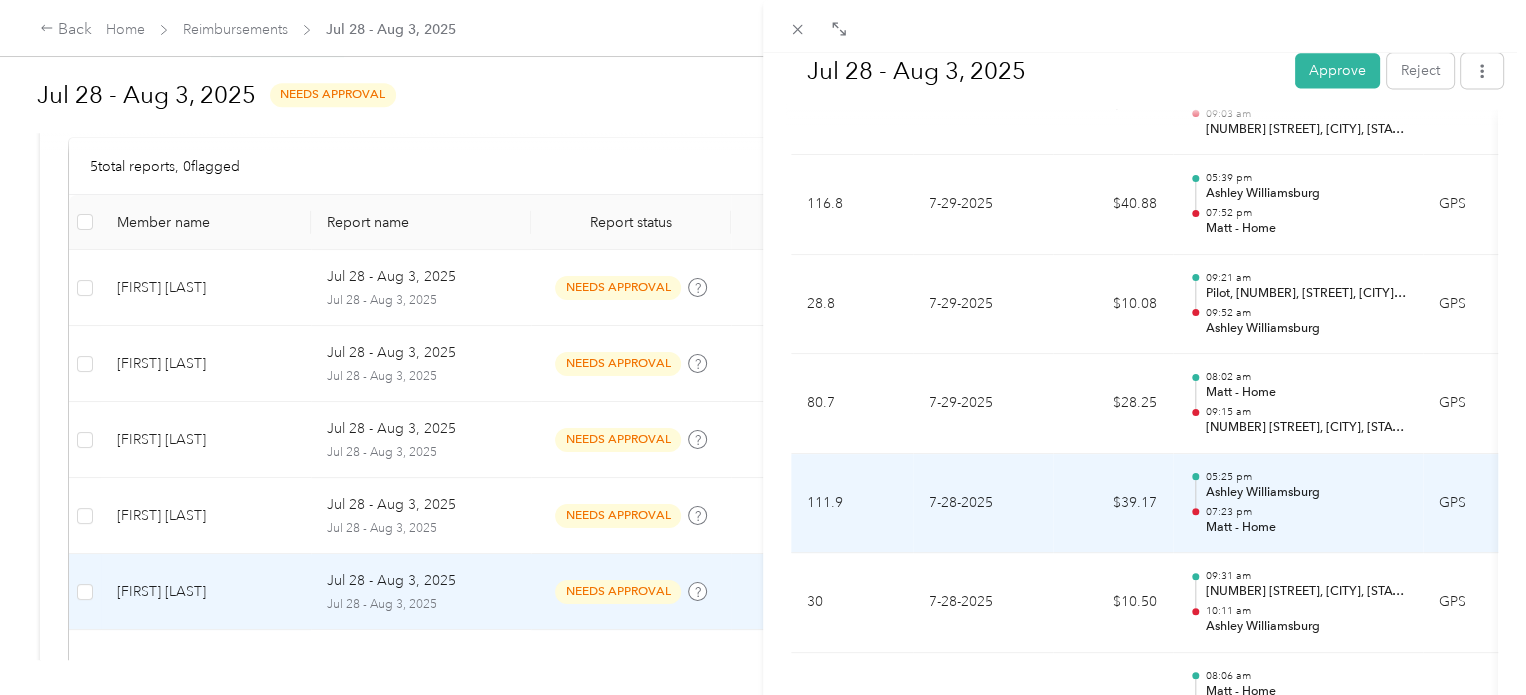 scroll, scrollTop: 1606, scrollLeft: 0, axis: vertical 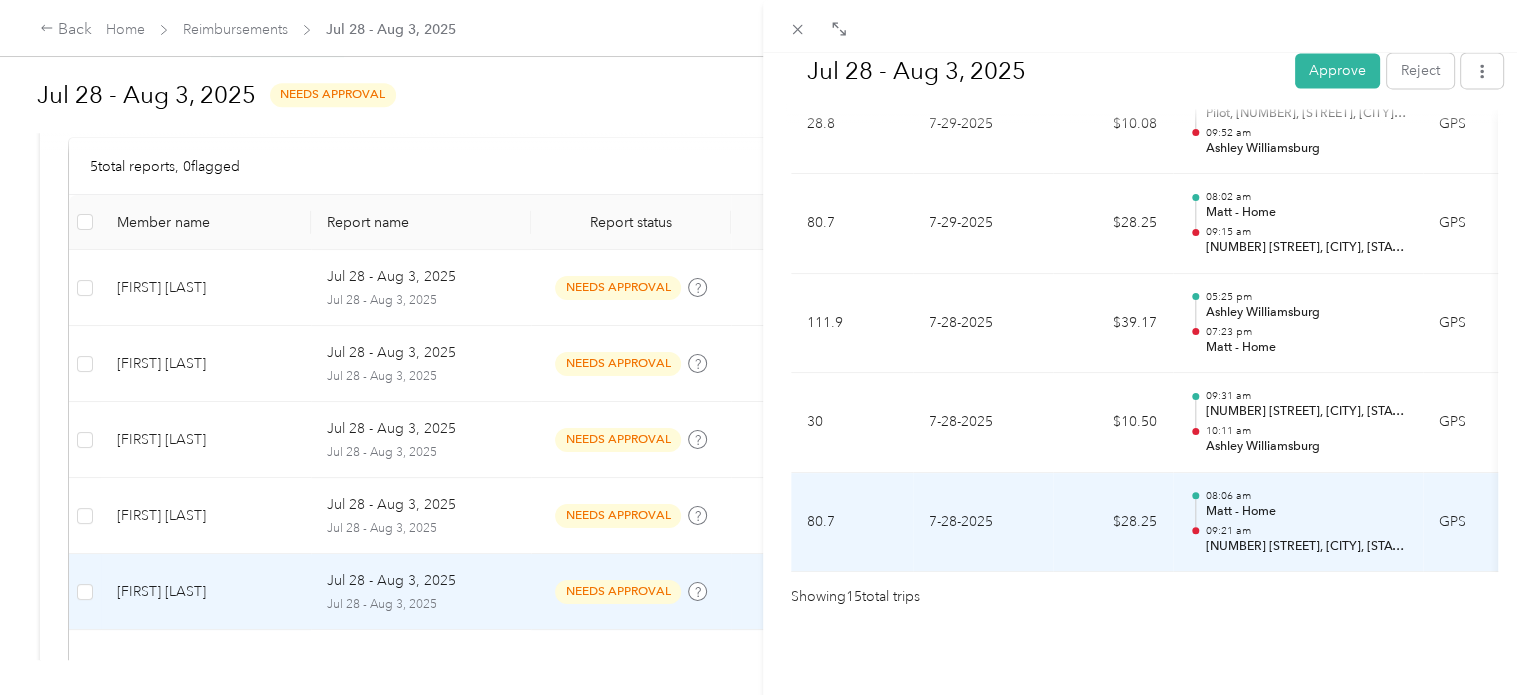 click on "[NUMBER] [STREET], [CITY], [STATE]" at bounding box center [1306, 547] 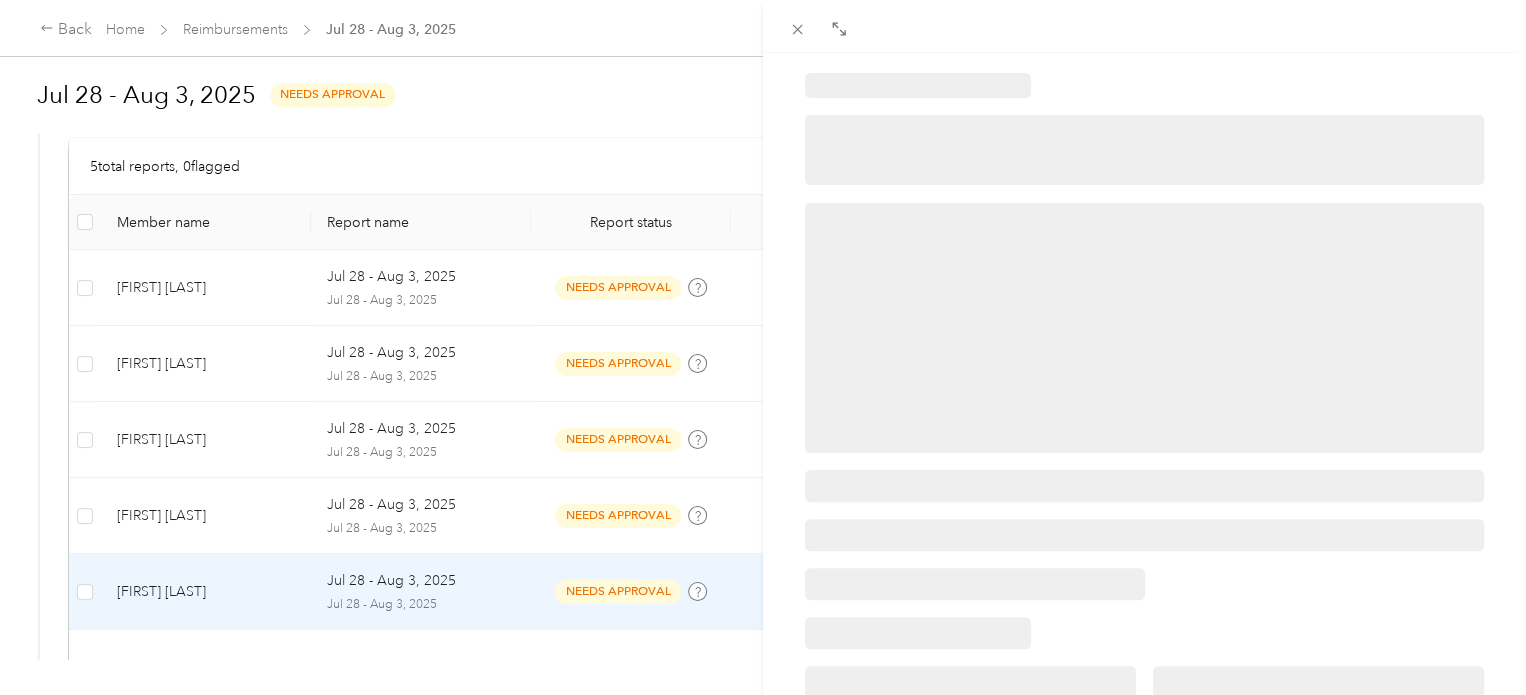 scroll, scrollTop: 0, scrollLeft: 0, axis: both 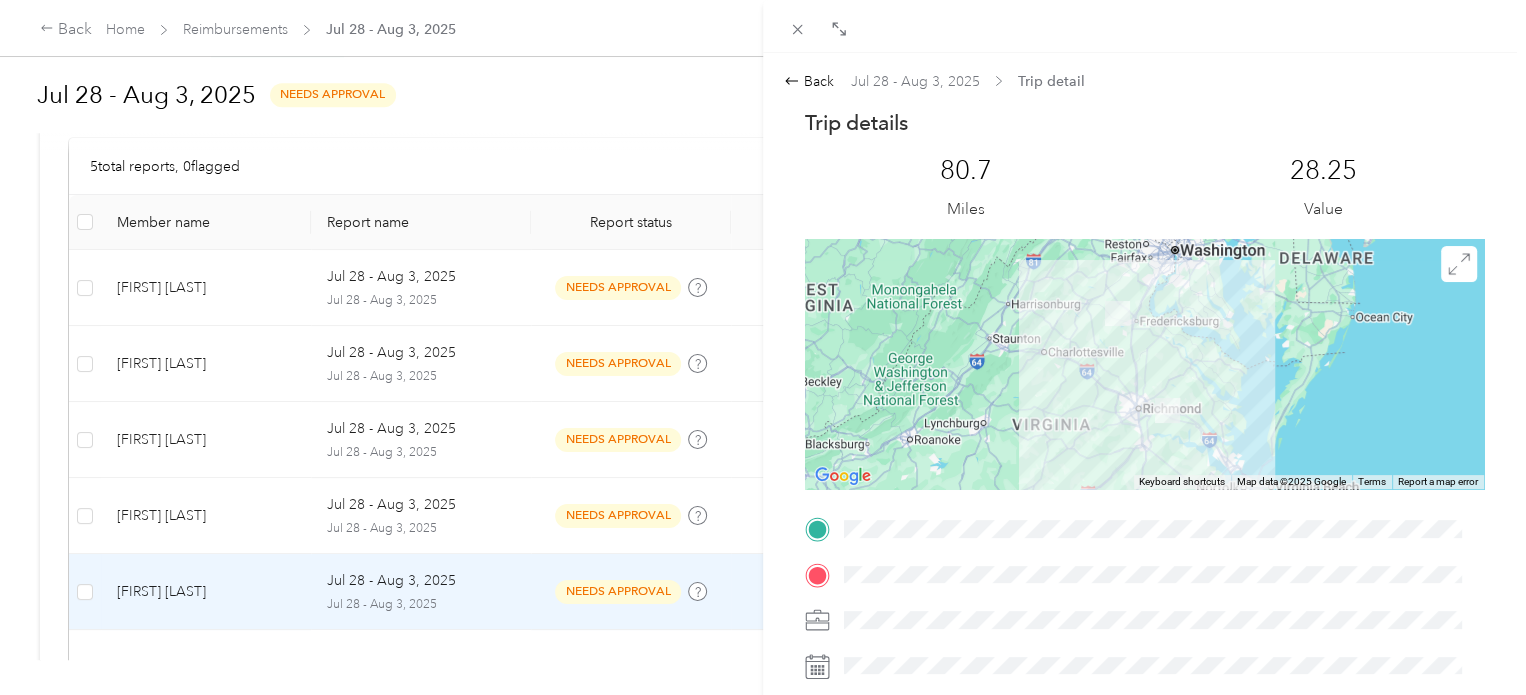 click at bounding box center [1167, 410] 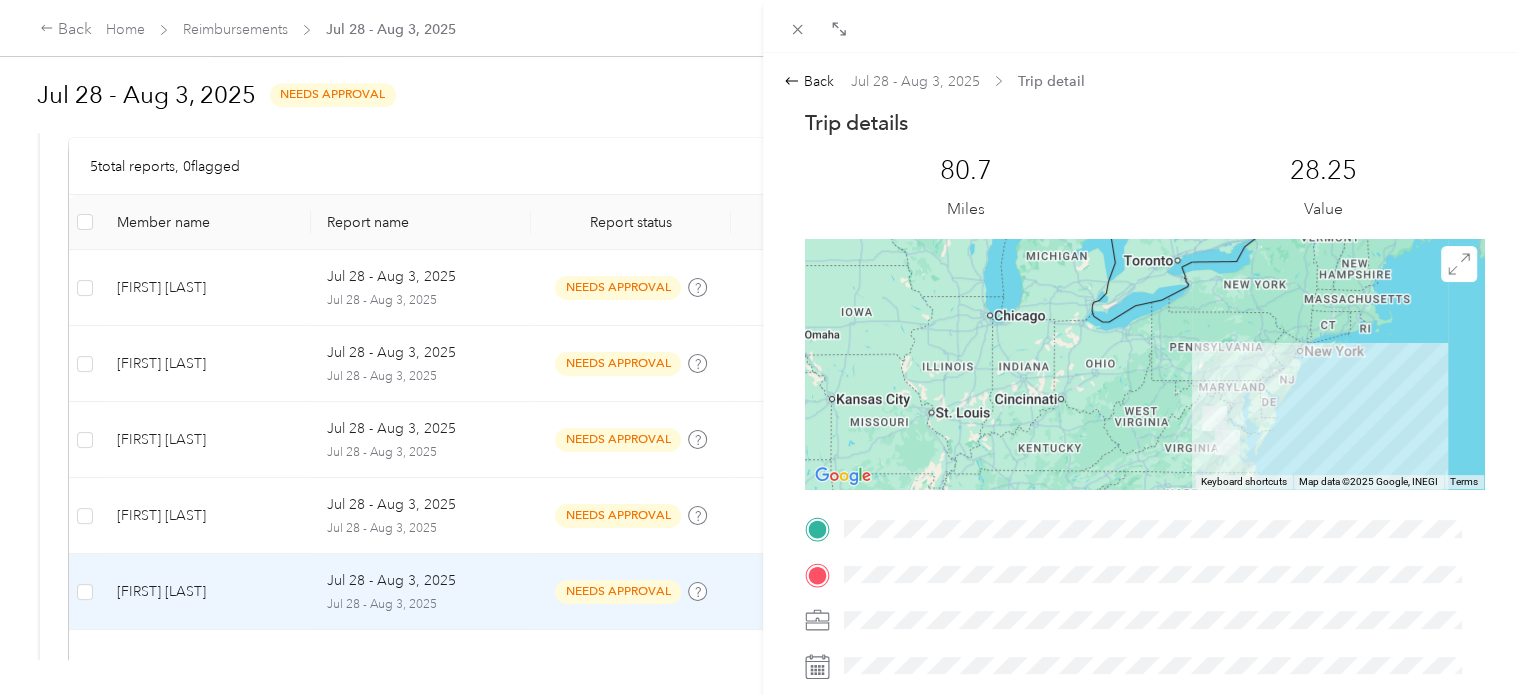 click on "28.25 Value" at bounding box center [1323, 188] 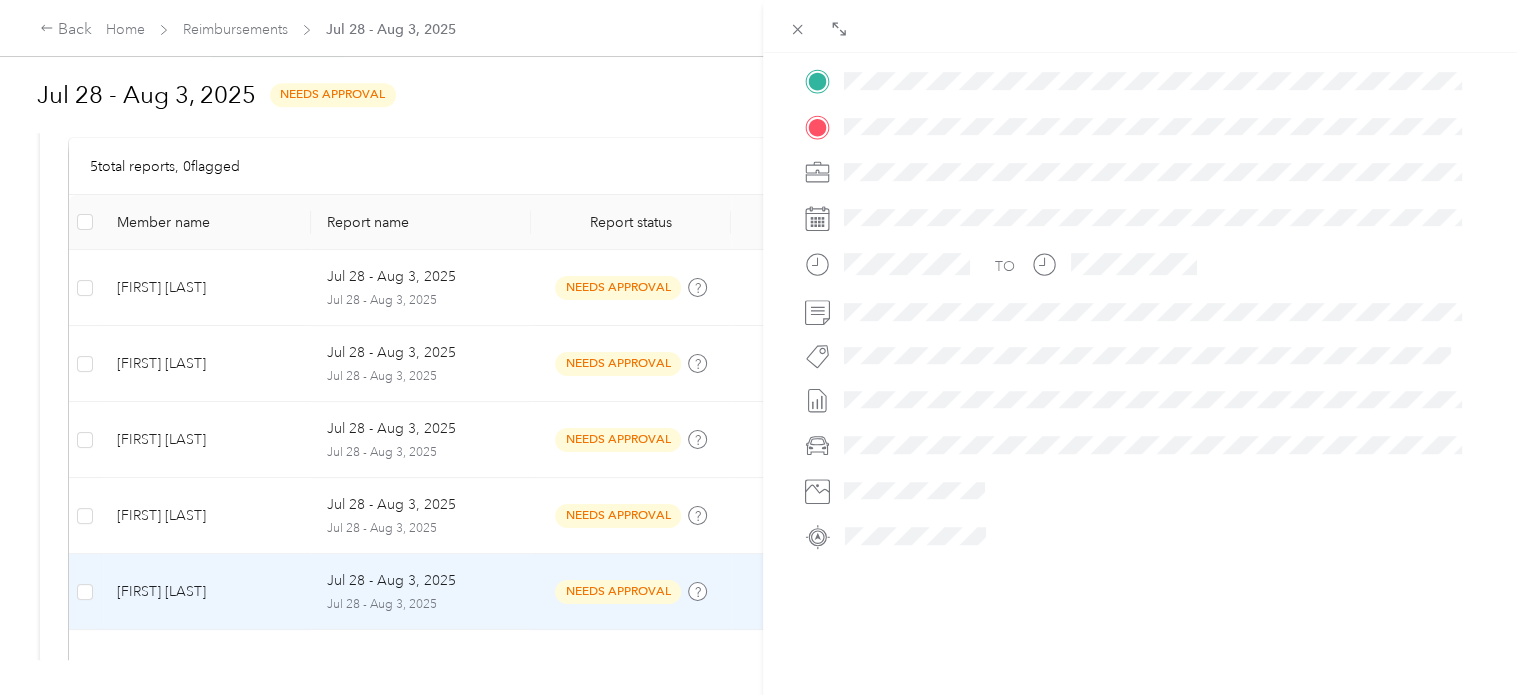 scroll, scrollTop: 0, scrollLeft: 0, axis: both 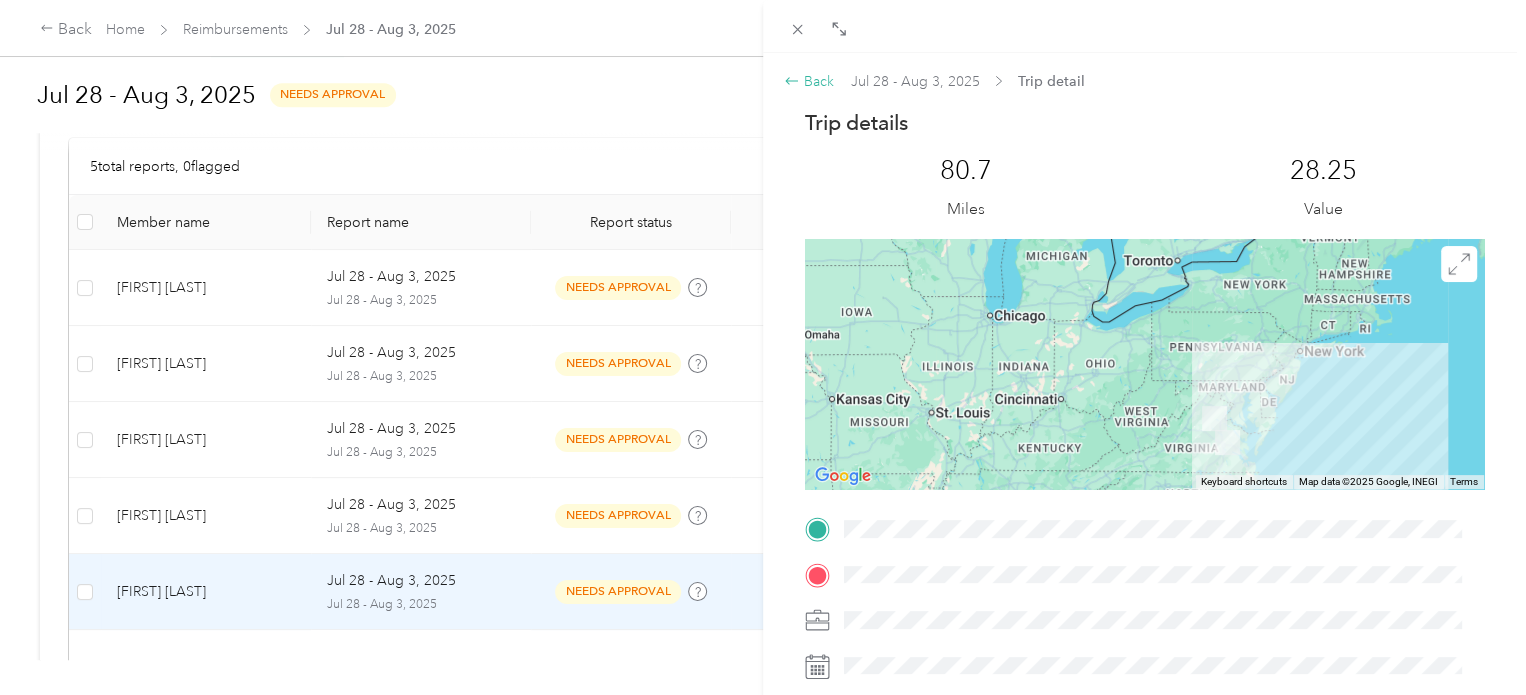 click 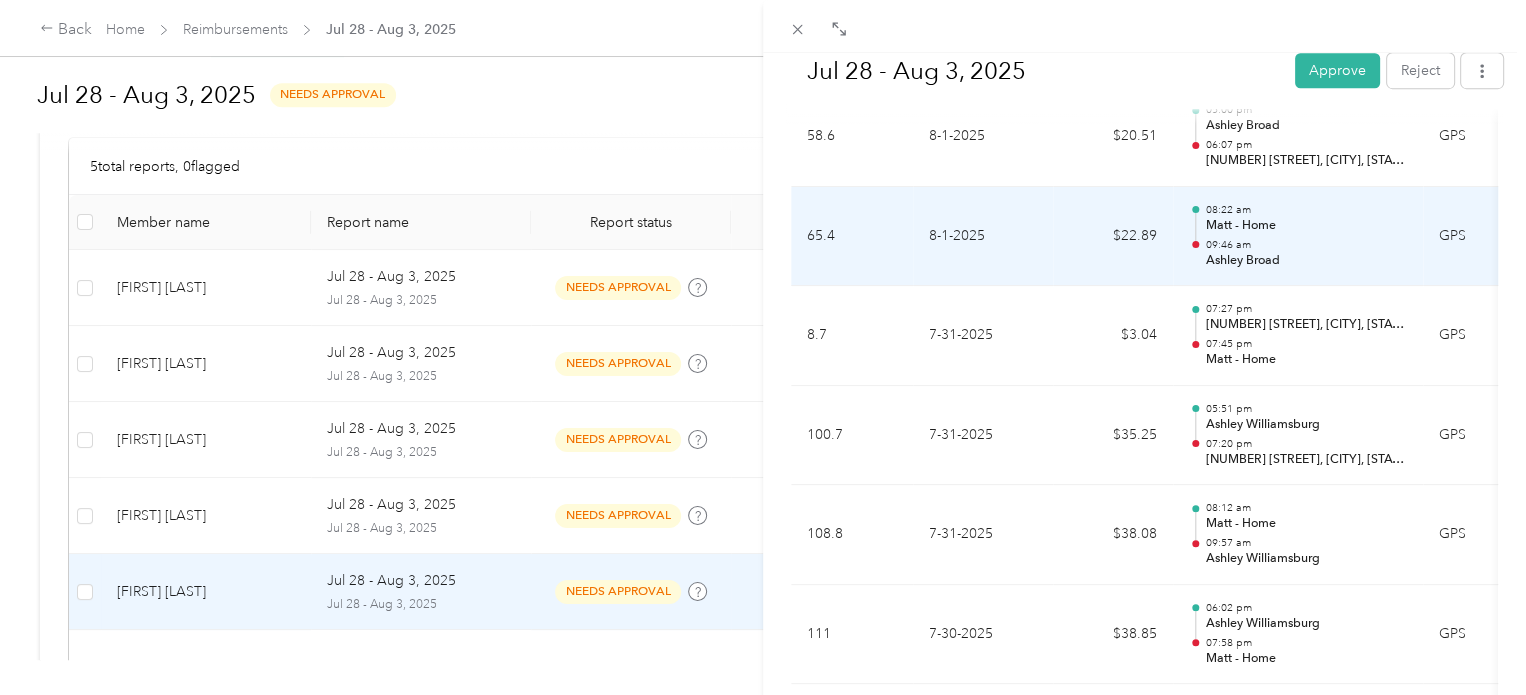 scroll, scrollTop: 440, scrollLeft: 0, axis: vertical 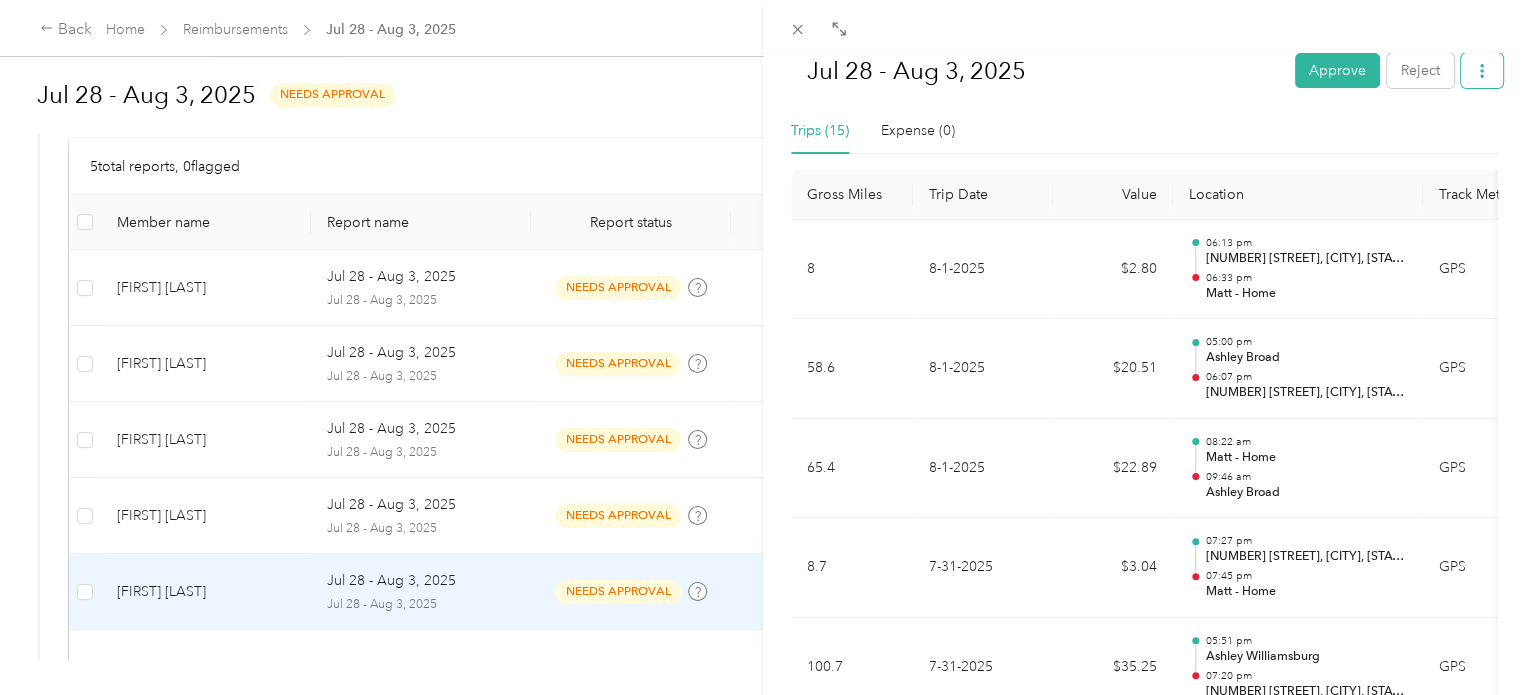 click 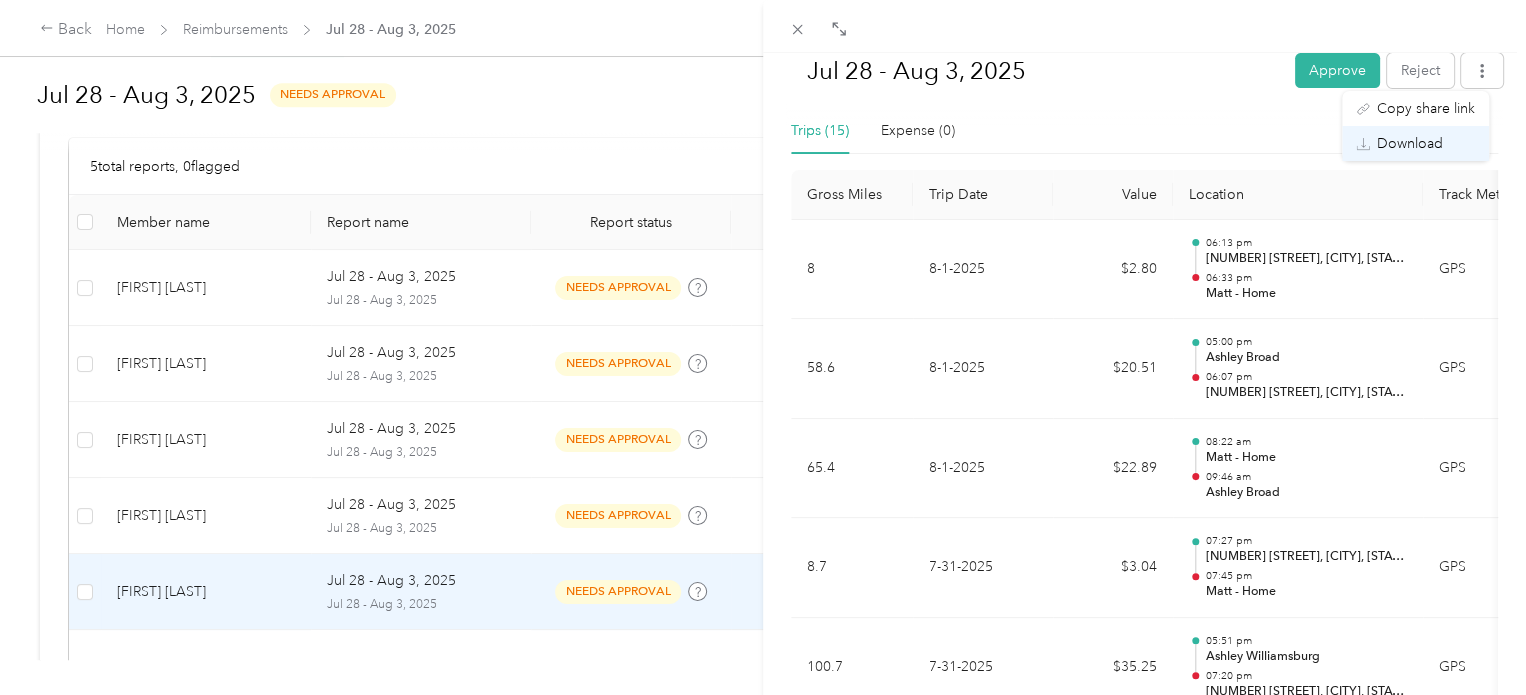 click on "Download" at bounding box center [1410, 143] 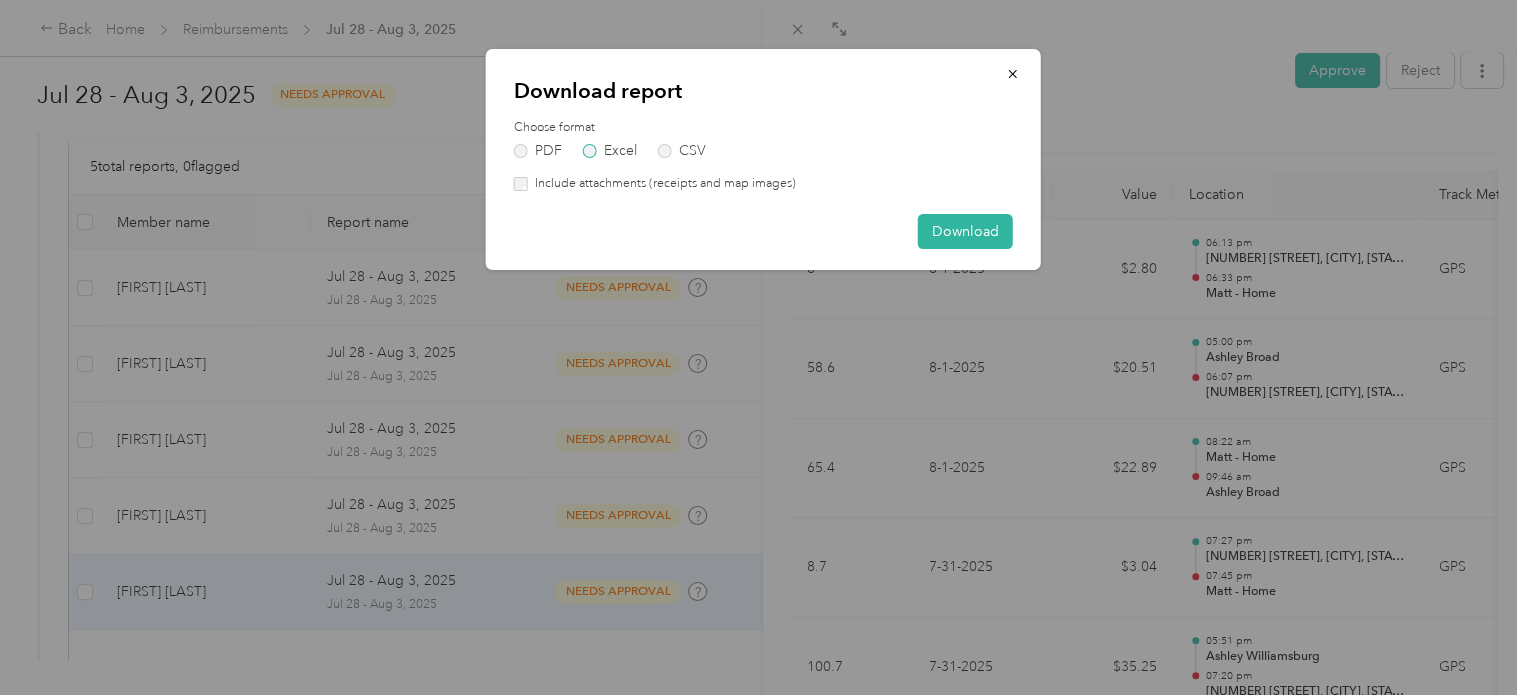 click on "Excel" at bounding box center (610, 151) 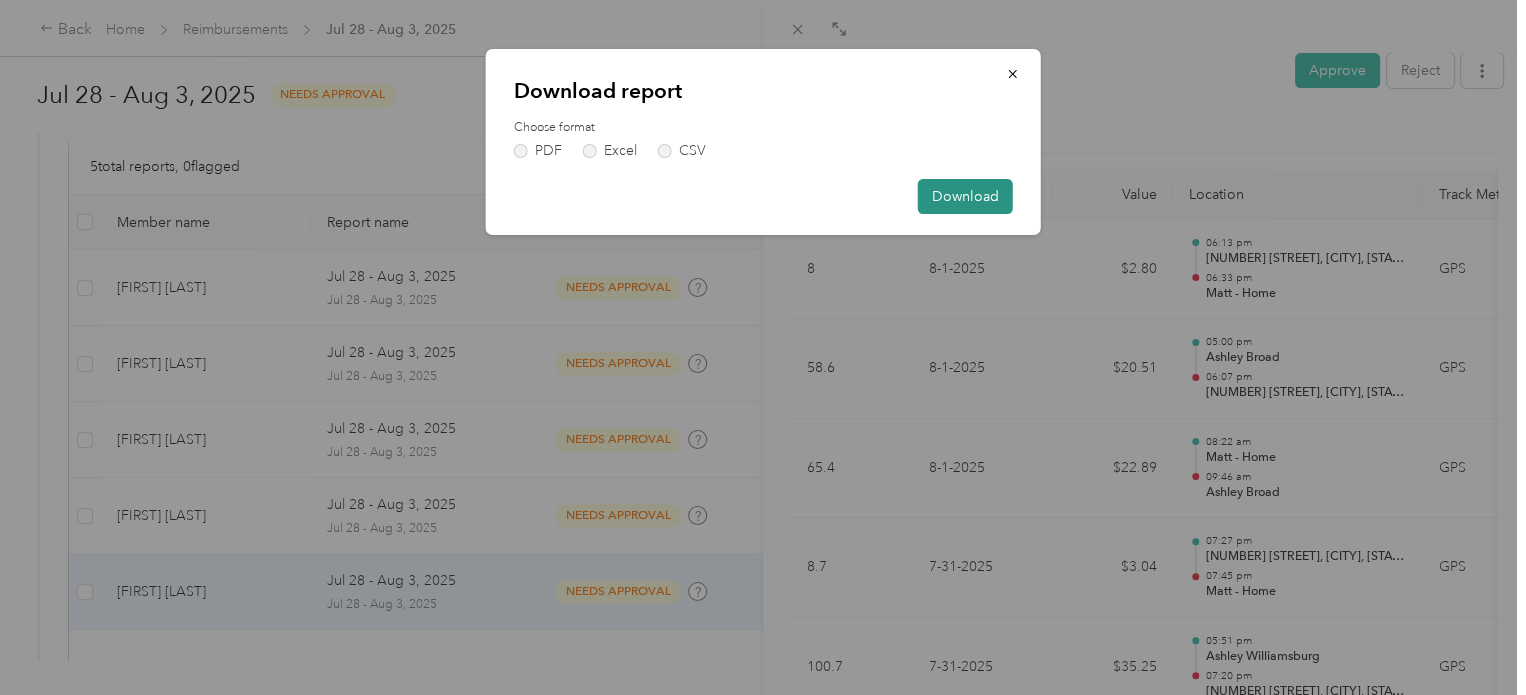 click on "Download" at bounding box center (965, 196) 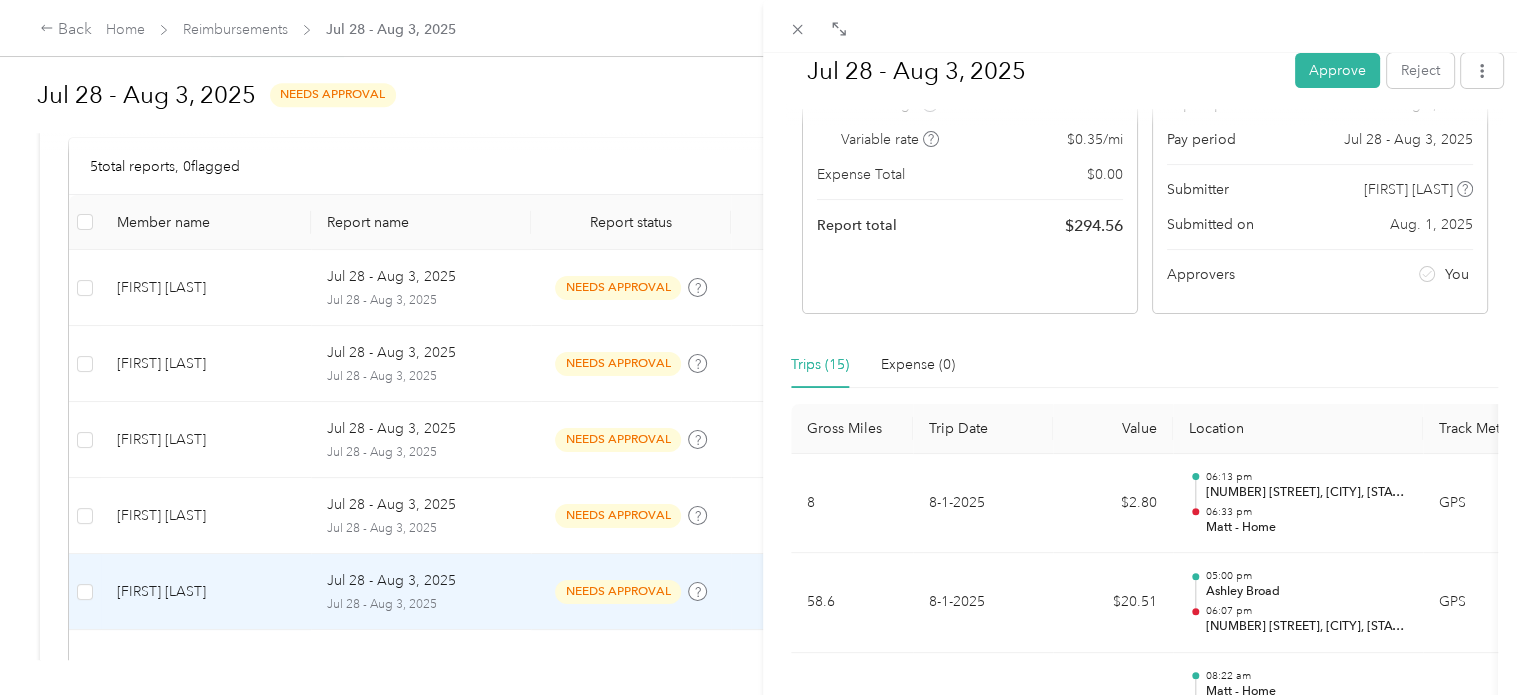 scroll, scrollTop: 440, scrollLeft: 0, axis: vertical 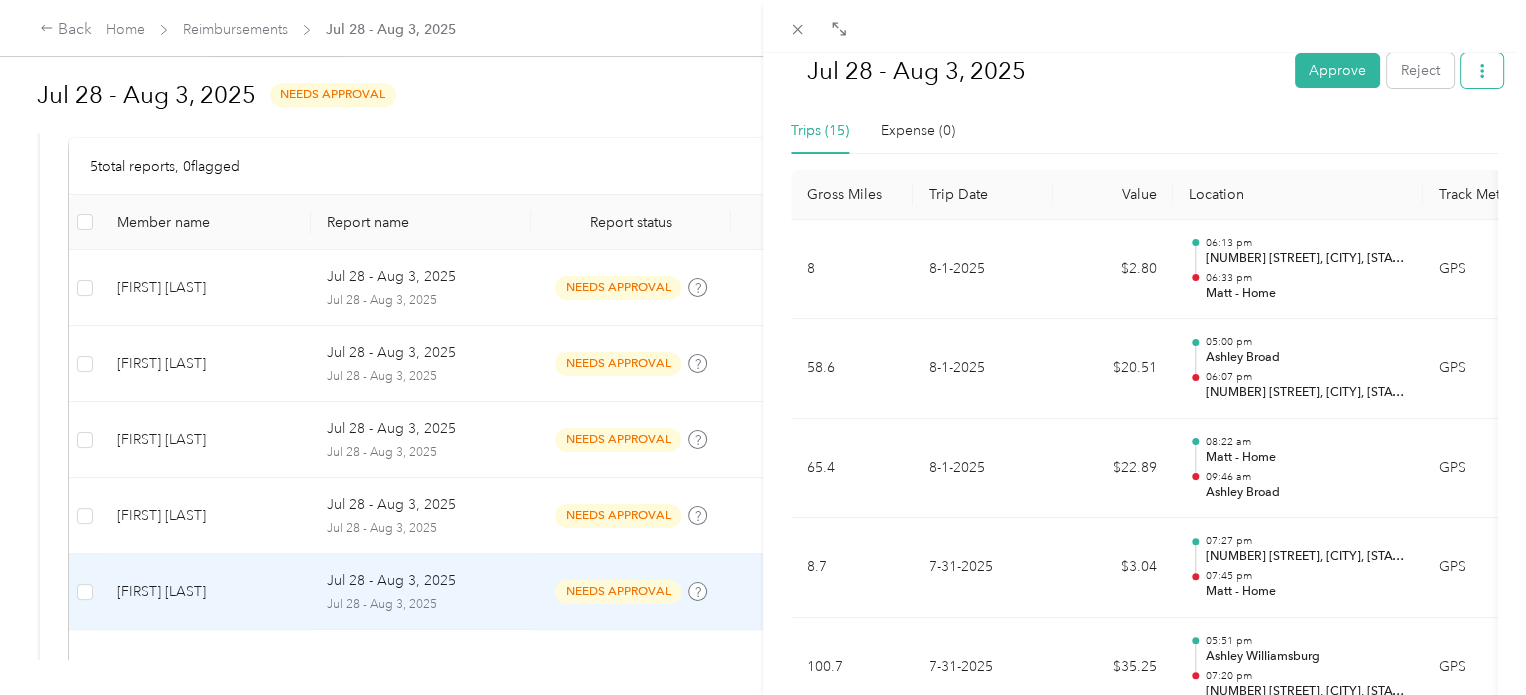 click 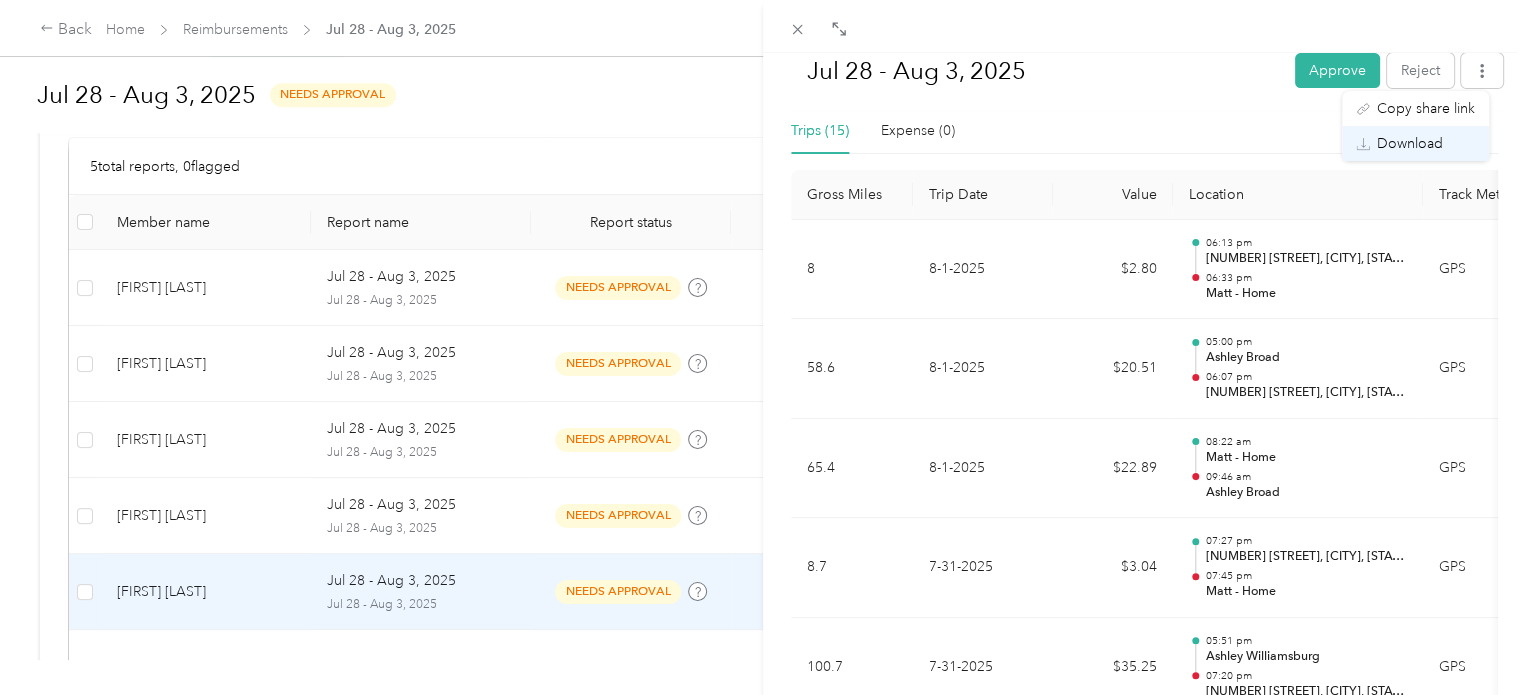 click on "Download" at bounding box center (1410, 143) 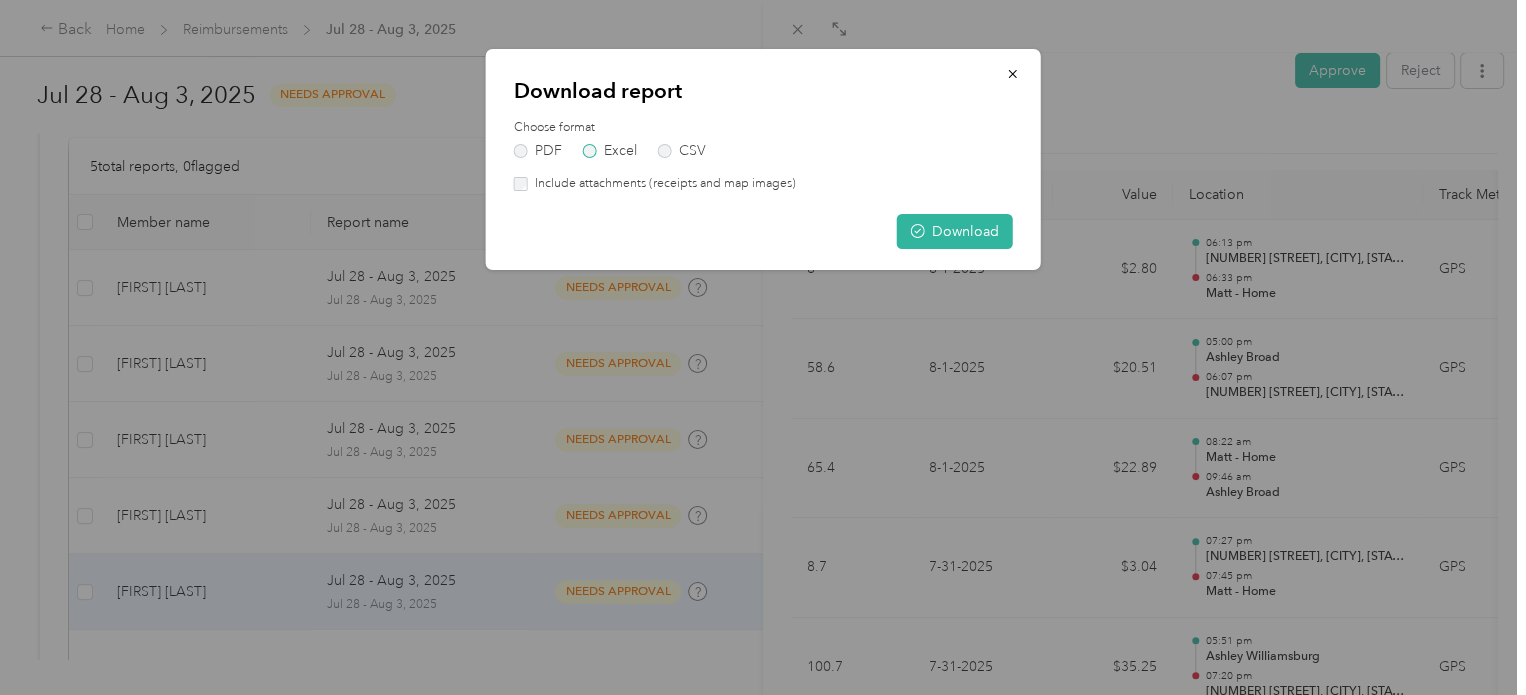 click on "Excel" at bounding box center [610, 151] 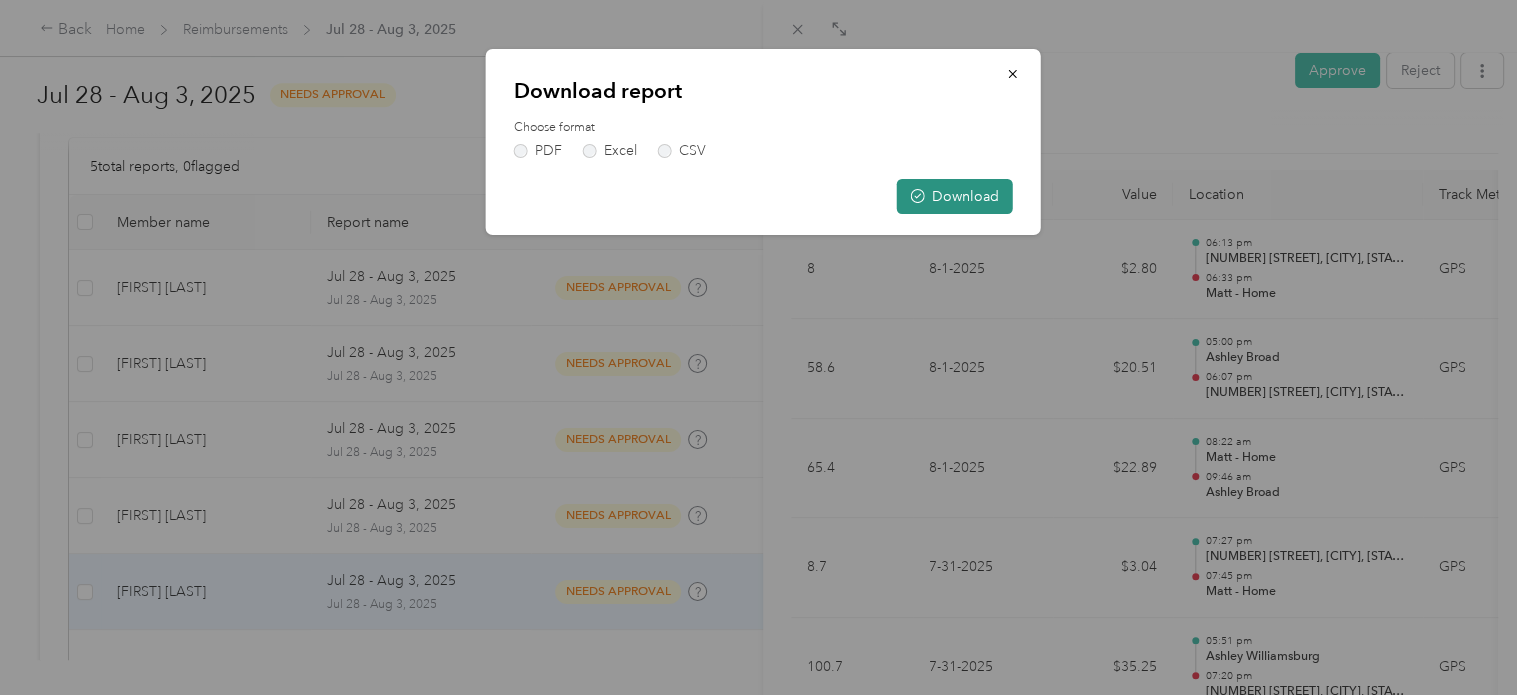 click on "Download" at bounding box center (955, 196) 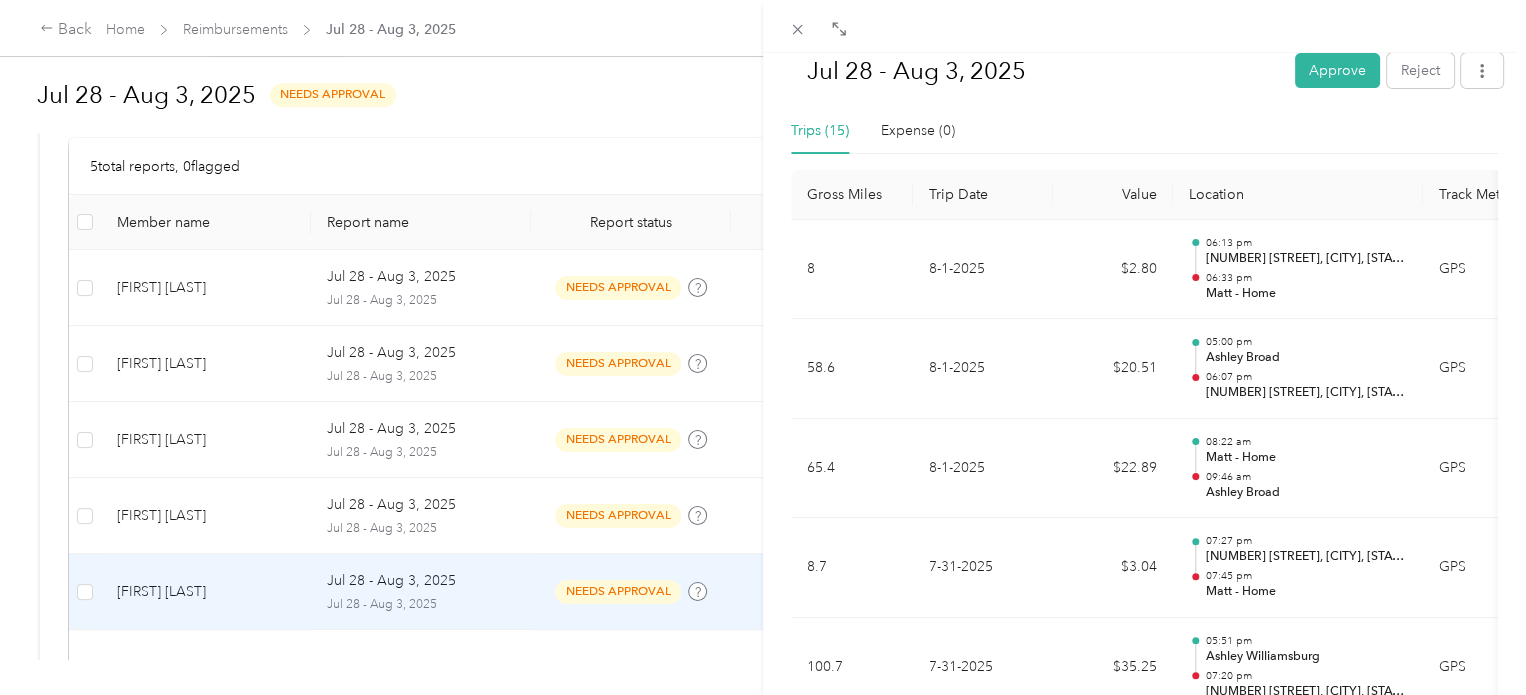 click on "Jul 28 - Aug 3, 2025 Approve Reject Needs Approval Needs approval from Ashley Payables View  activity & comments Report Summary Mileage Total $ 294.56 Net mileage   841.6   mi Variable rate   $ 0.35 / mi Expense Total $ 0.00 Report total $ 294.56 Report details Report ID 155748969-0015 Report period Jul 28 - Aug 3, 2025 Pay period Jul 28 - Aug 3, 2025 Submitter [FIRST] [LAST] Submitted on Aug. 1, 2025 Approvers You Trips (15) Expense (0) Gross Miles Trip Date Value Location Track Method Purpose Notes Tags                   8 8-1-2025 $2.80 06:13 pm [NUMBER] [STREET], [CITY], [STATE]  06:33 pm Matt - Home GPS Ashley - 58.6 8-1-2025 $20.51 05:00 pm Ashley Broad 06:07 pm [NUMBER] [STREET], [CITY], [STATE]  GPS Ashley - 65.4 8-1-2025 $22.89 08:22 am Matt - Home 09:46 am Ashley Broad GPS Ashley - 8.7 7-31-2025 $3.04 07:27 pm [NUMBER] [STREET], [CITY], [STATE]  07:45 pm Matt - Home GPS Ashley - 100.7 7-31-2025 $35.25 05:51 pm Ashley Williamsburg 07:20 pm [NUMBER] [STREET], [CITY], [STATE]  GPS Ashley -" at bounding box center (763, 347) 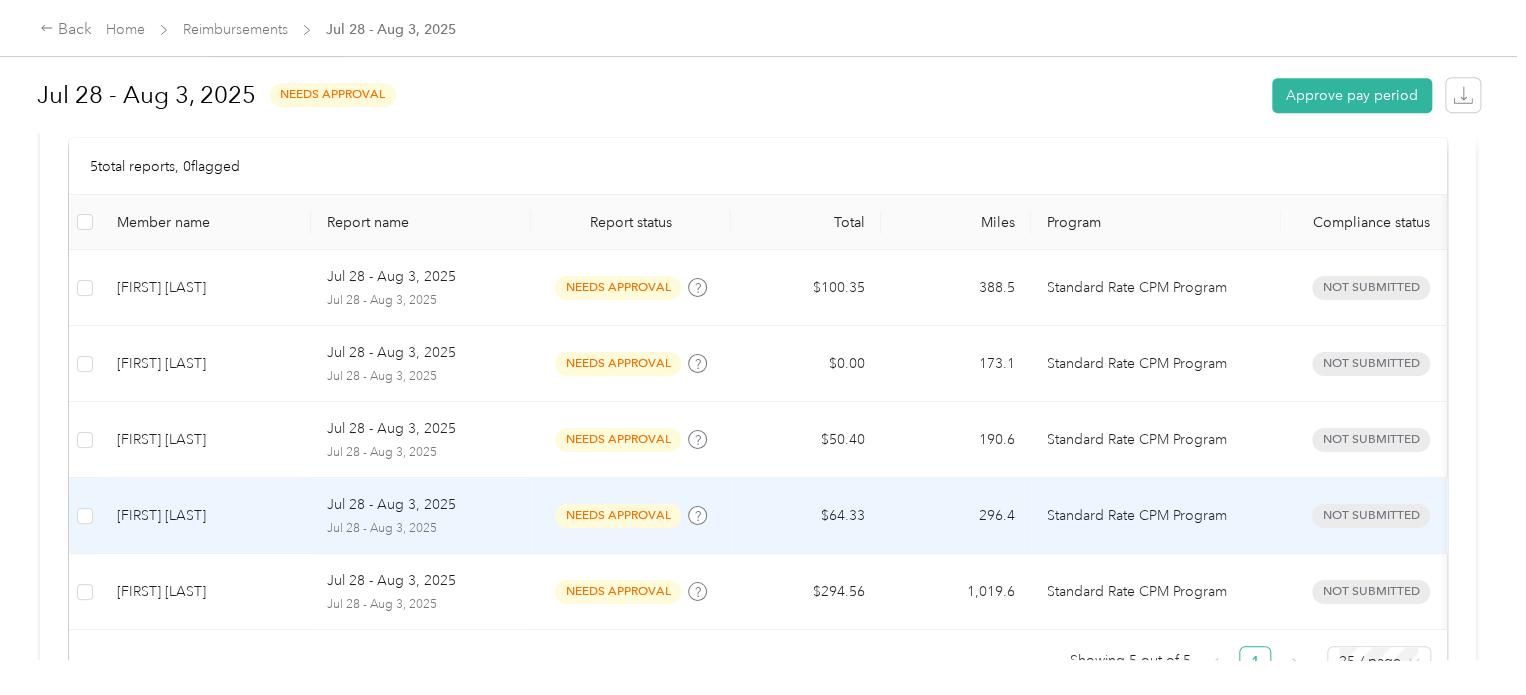 click on "Jul 28 - Aug 3, 2025" at bounding box center [391, 505] 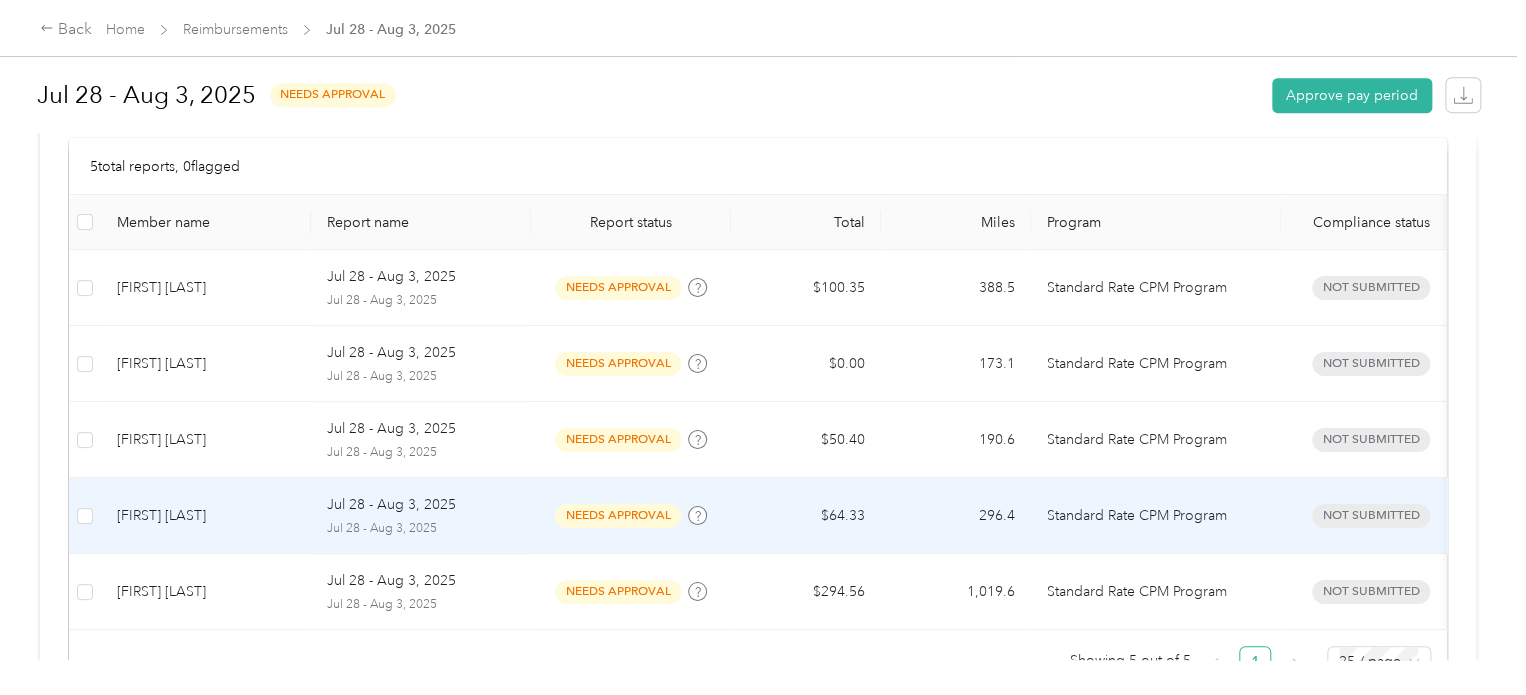 click at bounding box center [758, 695] 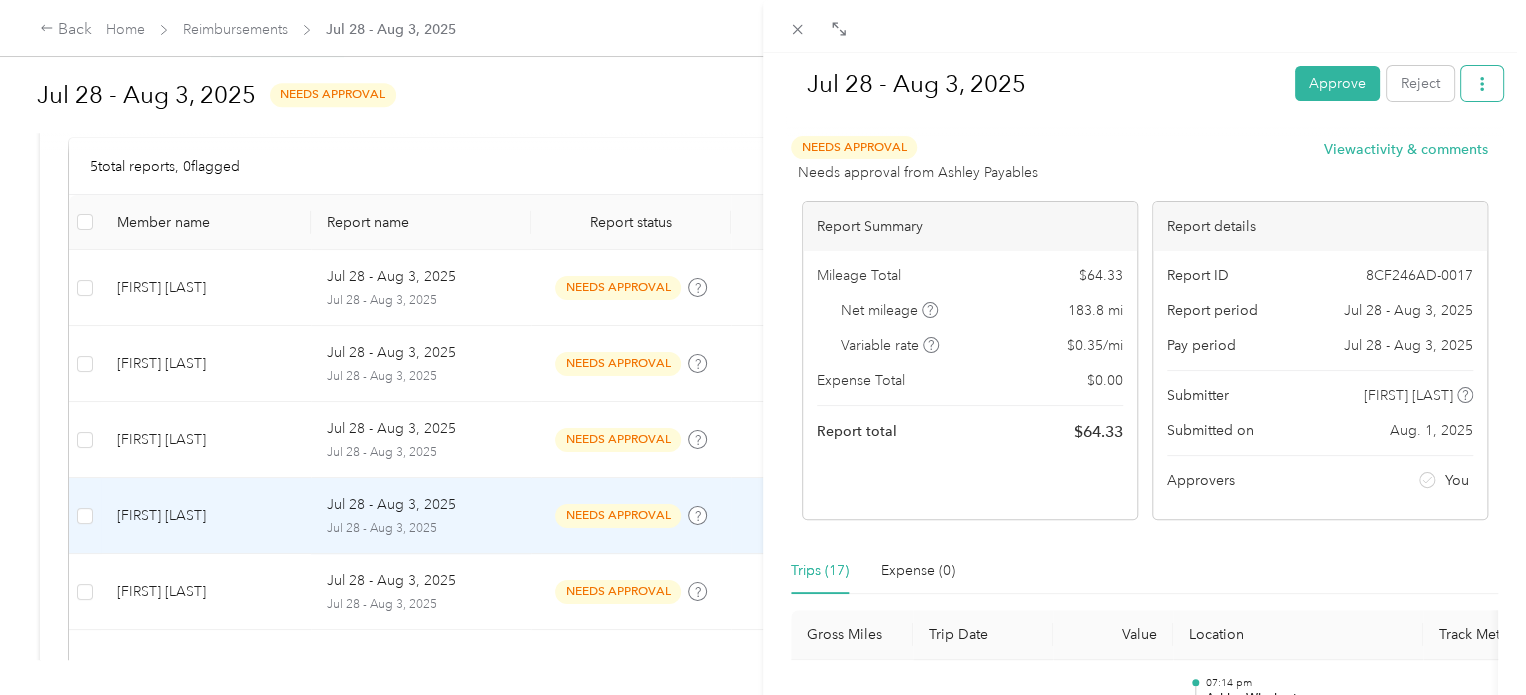click 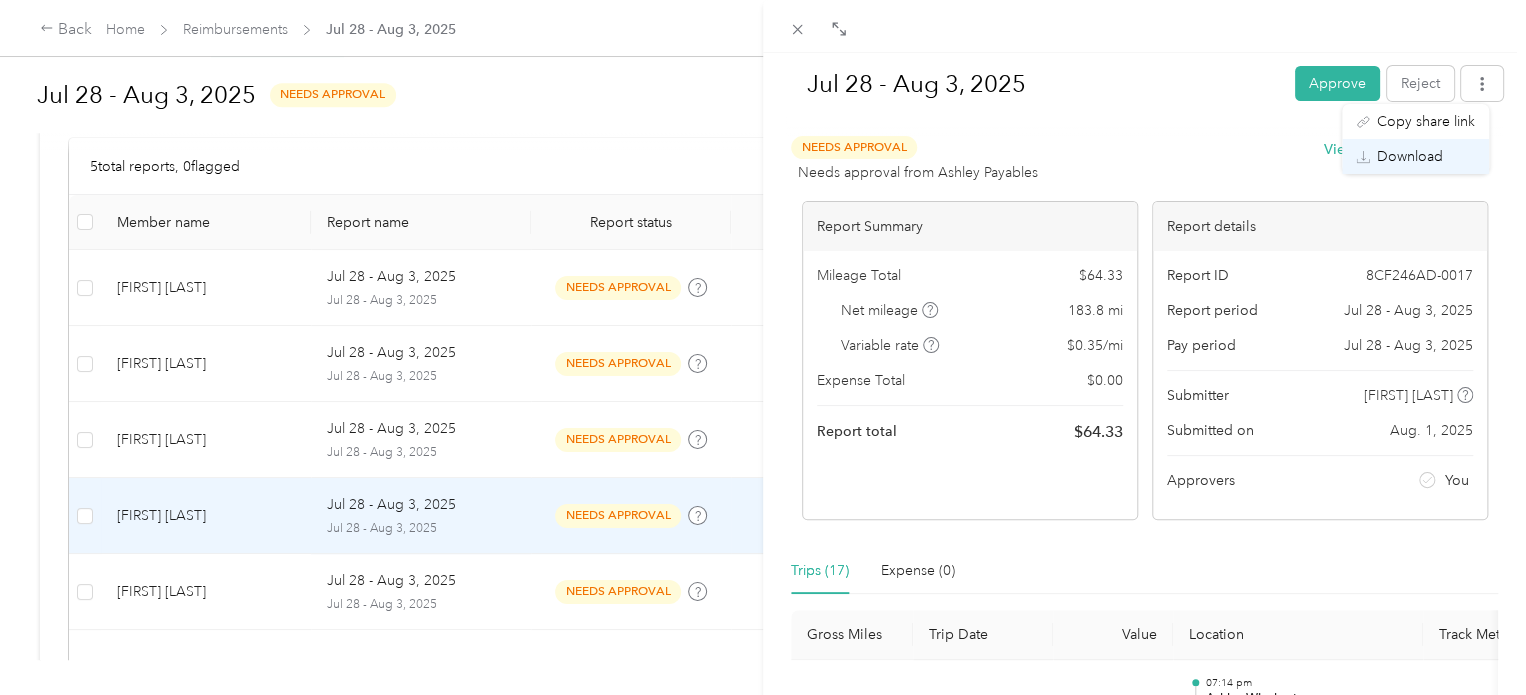 click on "Download" at bounding box center (1410, 156) 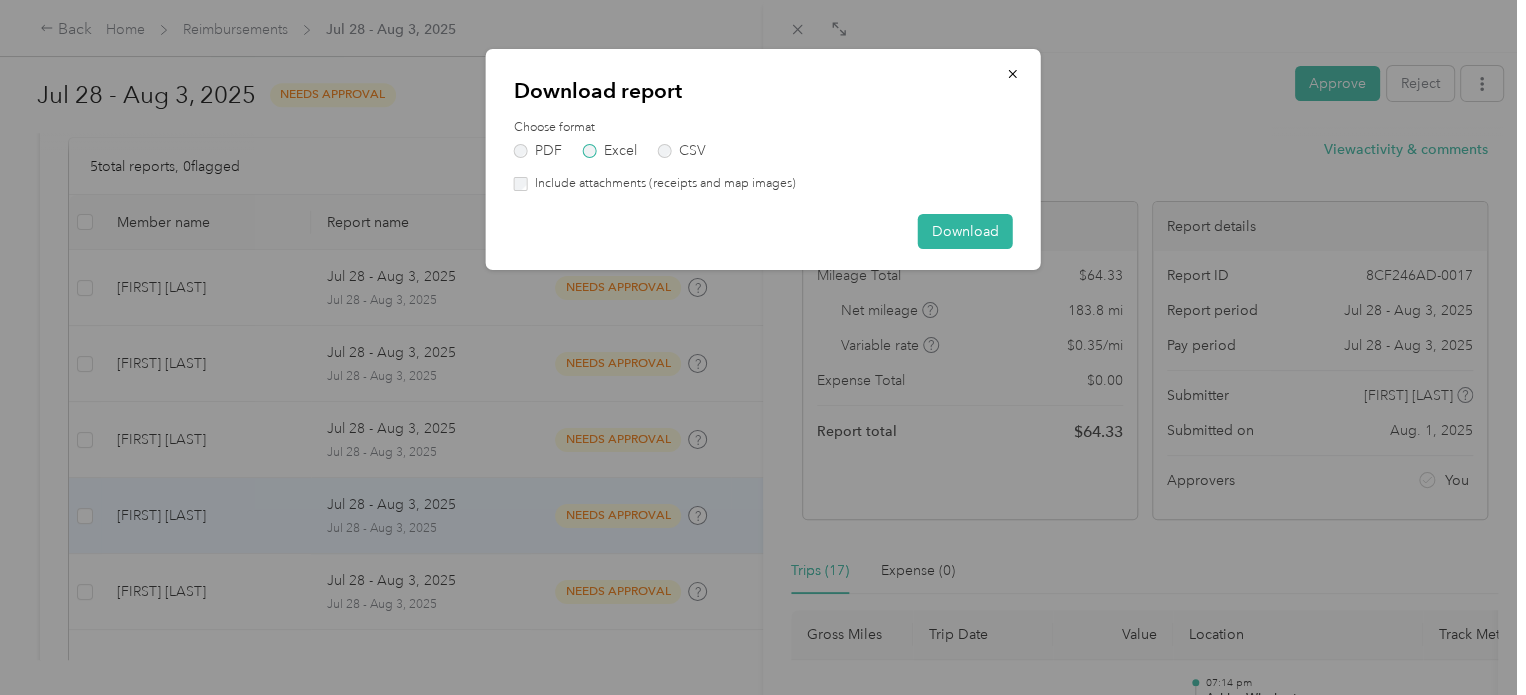 click on "Excel" at bounding box center (610, 151) 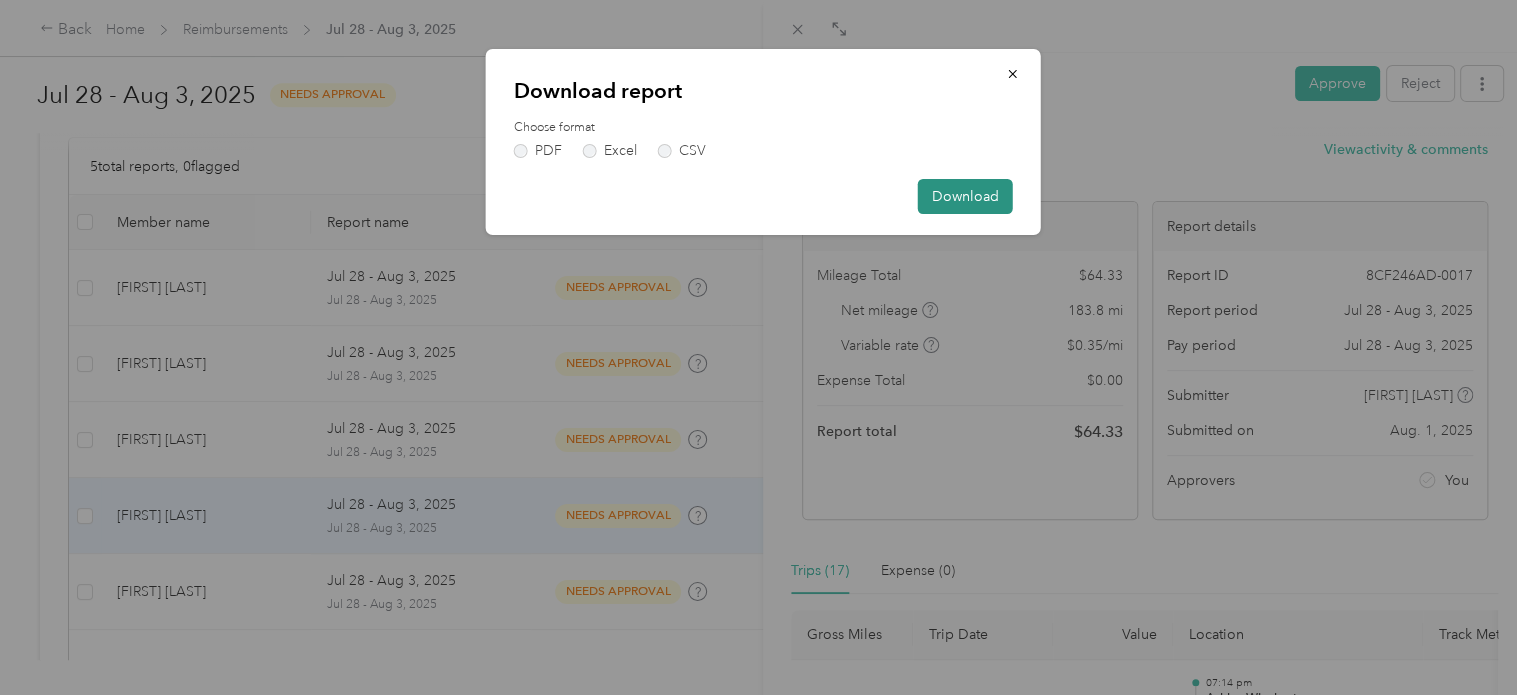 click on "Download" at bounding box center (965, 196) 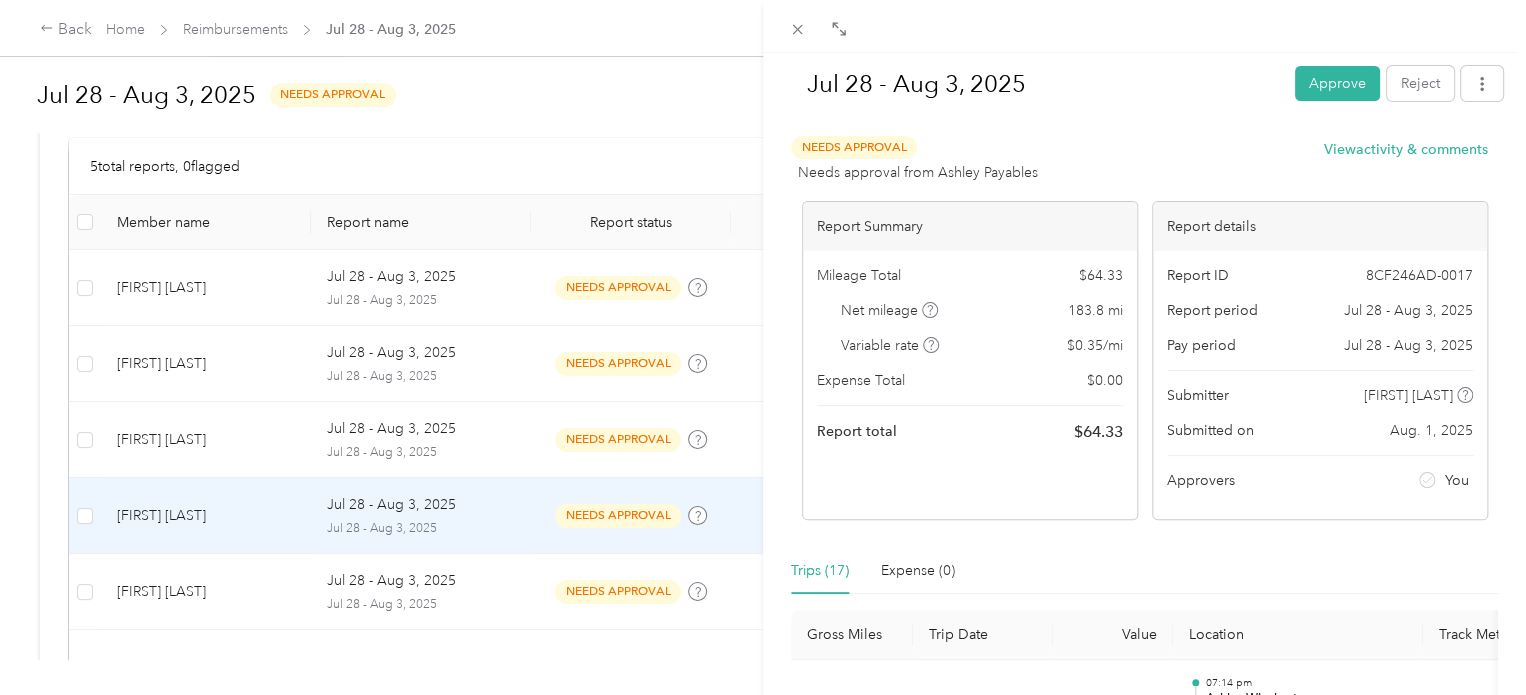 click on "Trips (17) Expense (0)" at bounding box center [1144, 571] 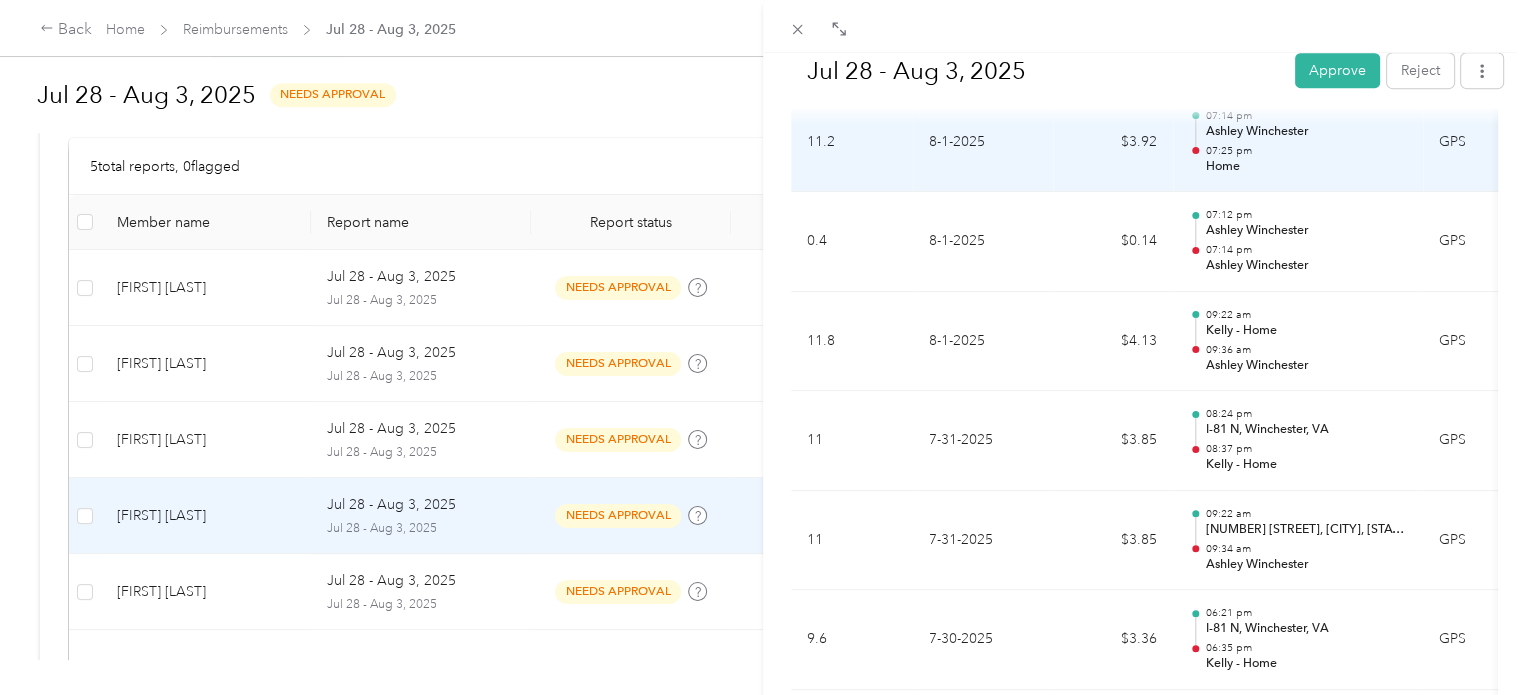 scroll, scrollTop: 638, scrollLeft: 0, axis: vertical 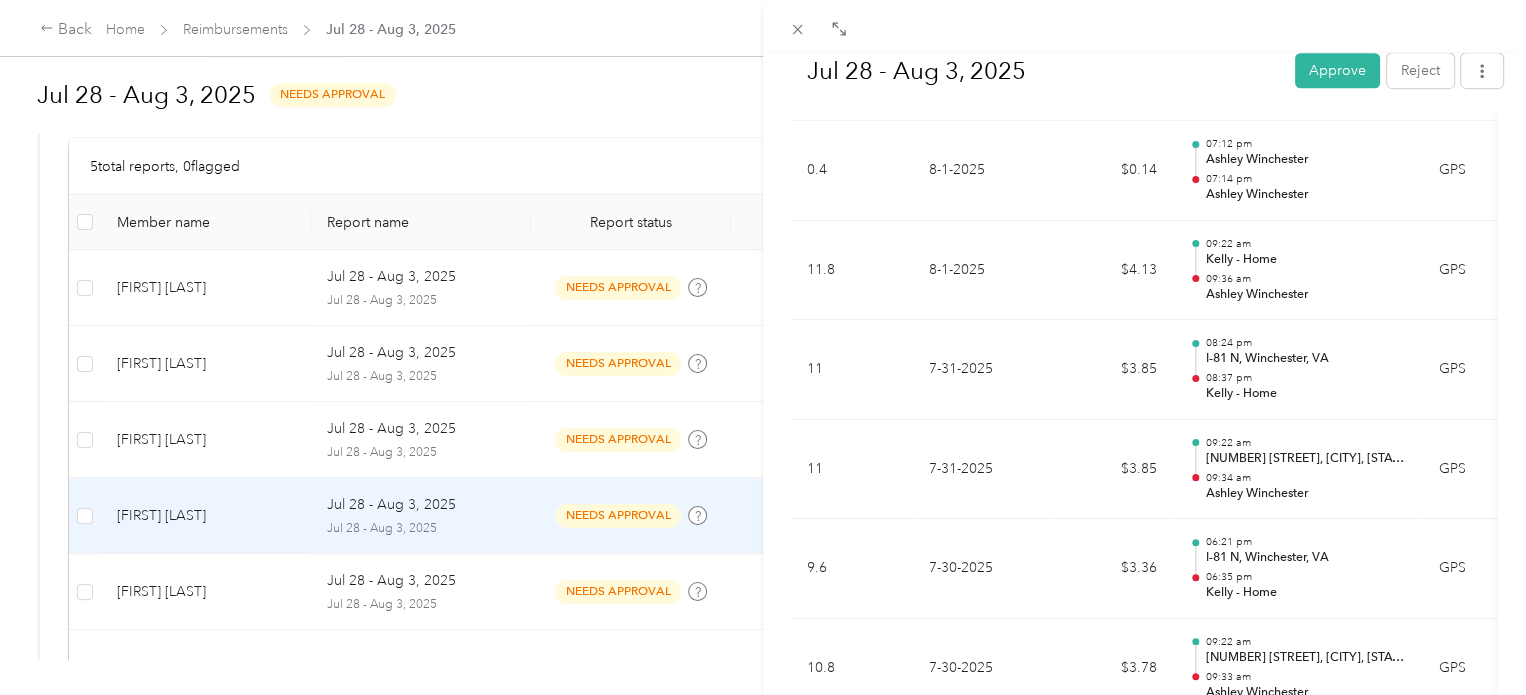 click on "Jul 28 - Aug 3, 2025 Approve Reject Needs Approval Needs approval from Ashley Payables View  activity & comments Report Summary Mileage Total $ 64.33 Net mileage   183.8   mi Variable rate   $ 0.35 / mi Expense Total $ 0.00 Report total $ 64.33 Report details Report ID 8CF246AD-0017 Report period Jul 28 - Aug 3, 2025 Pay period Jul 28 - Aug 3, 2025 Submitter [FIRST] [LAST] Submitted on Aug. 1, 2025 Approvers You Trips (17) Expense (0) Gross Miles Trip Date Value Location Track Method Purpose Notes Tags                   11.2 8-1-2025 $3.92 07:14 pm Ashley Winchester 07:25 pm Home GPS Ashley - 0.4 8-1-2025 $0.14 07:12 pm Ashley Winchester 07:14 pm Ashley Winchester GPS Ashley - 11.8 8-1-2025 $4.13 09:22 am Kelly - Home 09:36 am Ashley Winchester GPS Ashley - 11 7-31-2025 $3.85 08:24 pm I-81 N, Winchester, VA 08:37 pm Kelly - Home GPS Ashley - 11 7-31-2025 $3.85 09:22 am [NUMBER] [STREET], [CITY], [STATE] 09:34 am Ashley Winchester GPS Ashley - 9.6 7-30-2025 $3.36 06:21 pm I-81 N, Winchester, VA GPS -" at bounding box center [763, 347] 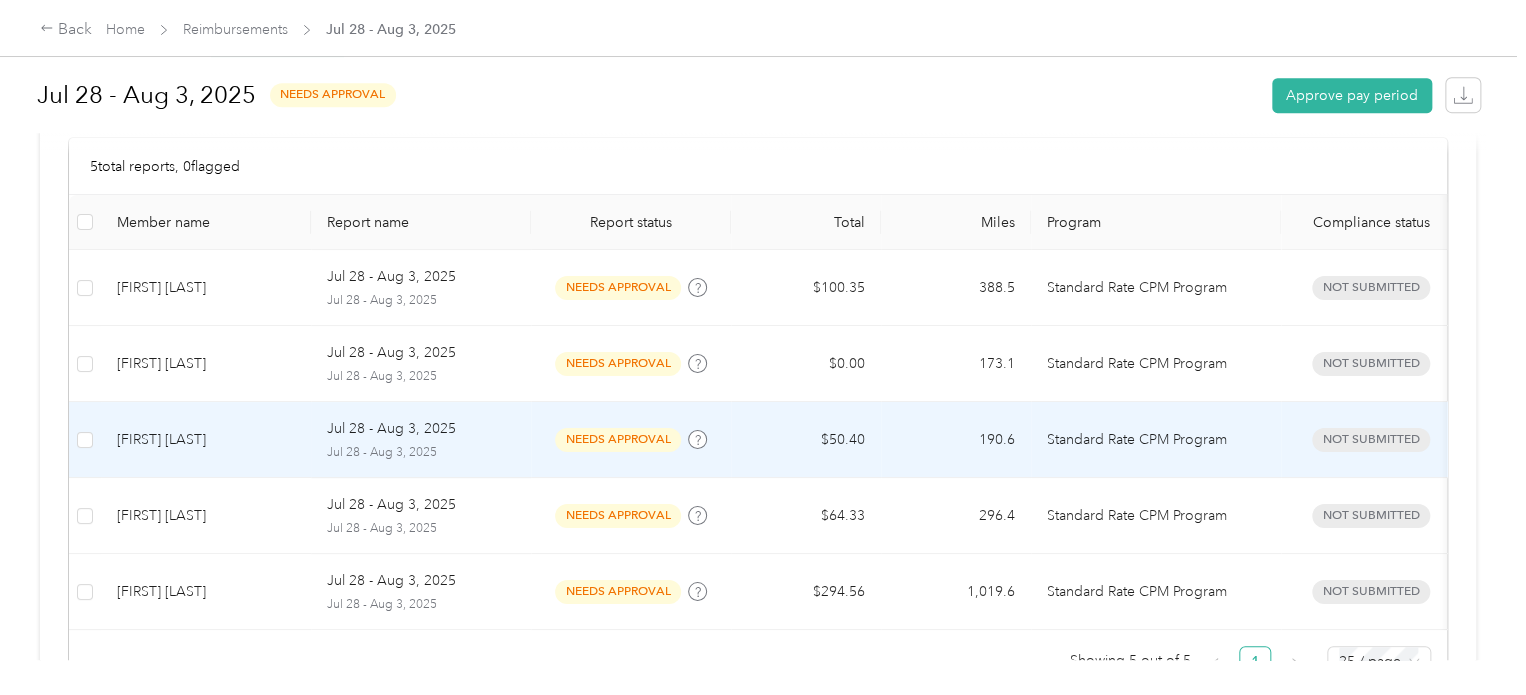 click on "Jul 28 - Aug 3, 2025" at bounding box center [421, 453] 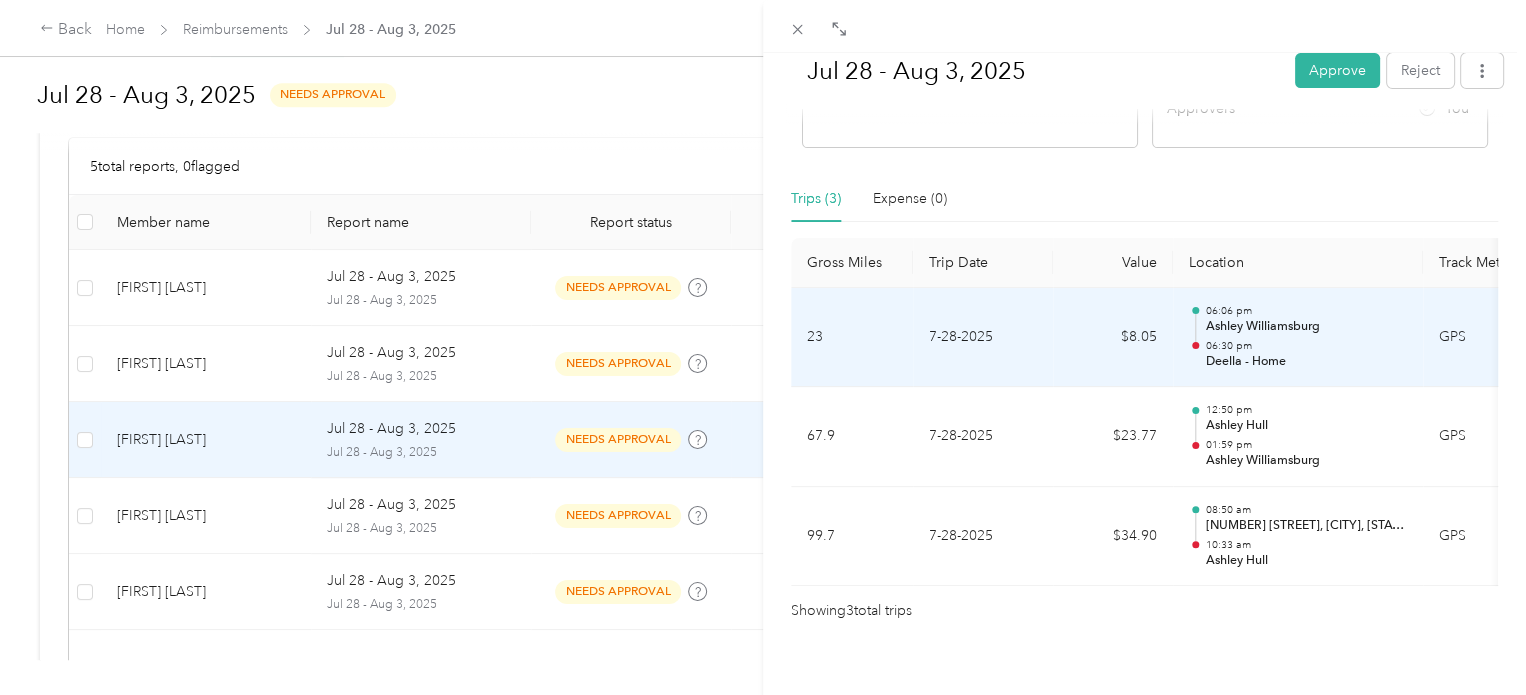 scroll, scrollTop: 414, scrollLeft: 0, axis: vertical 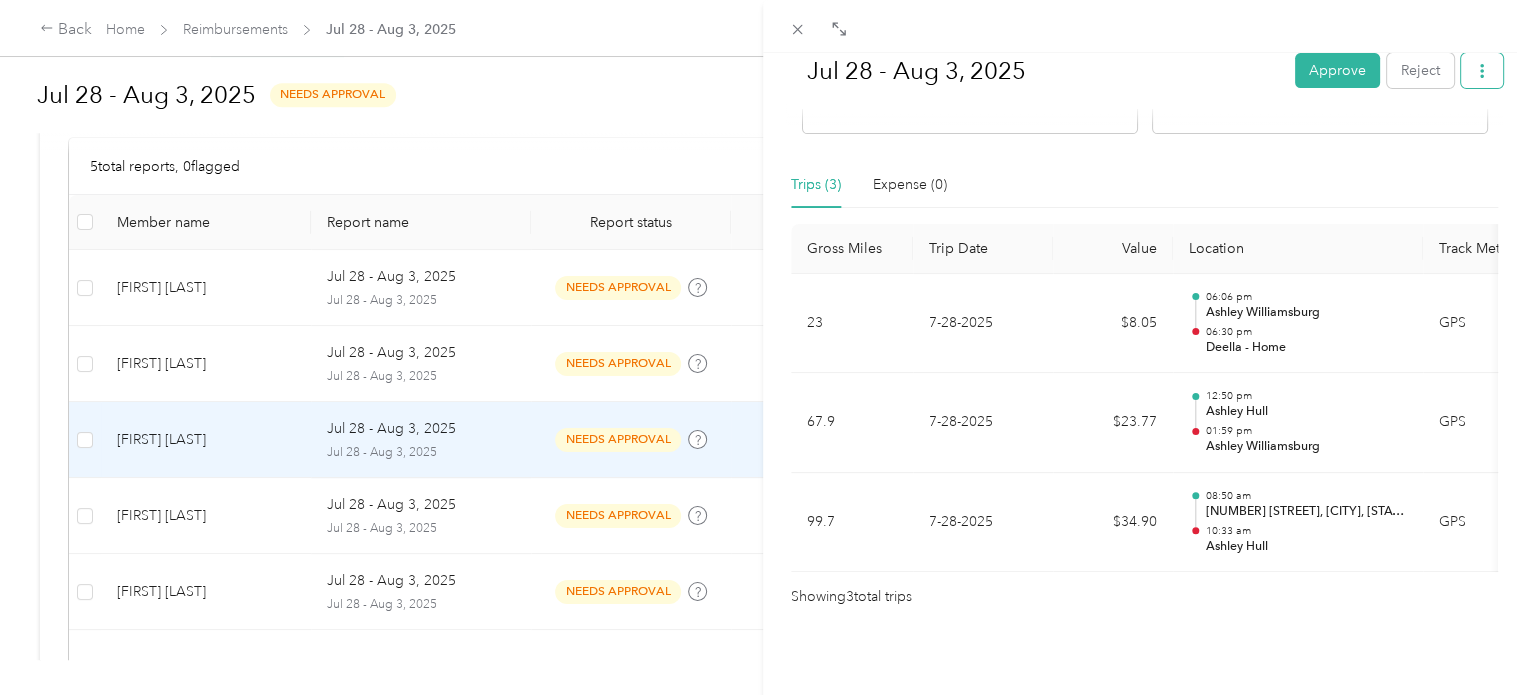 click 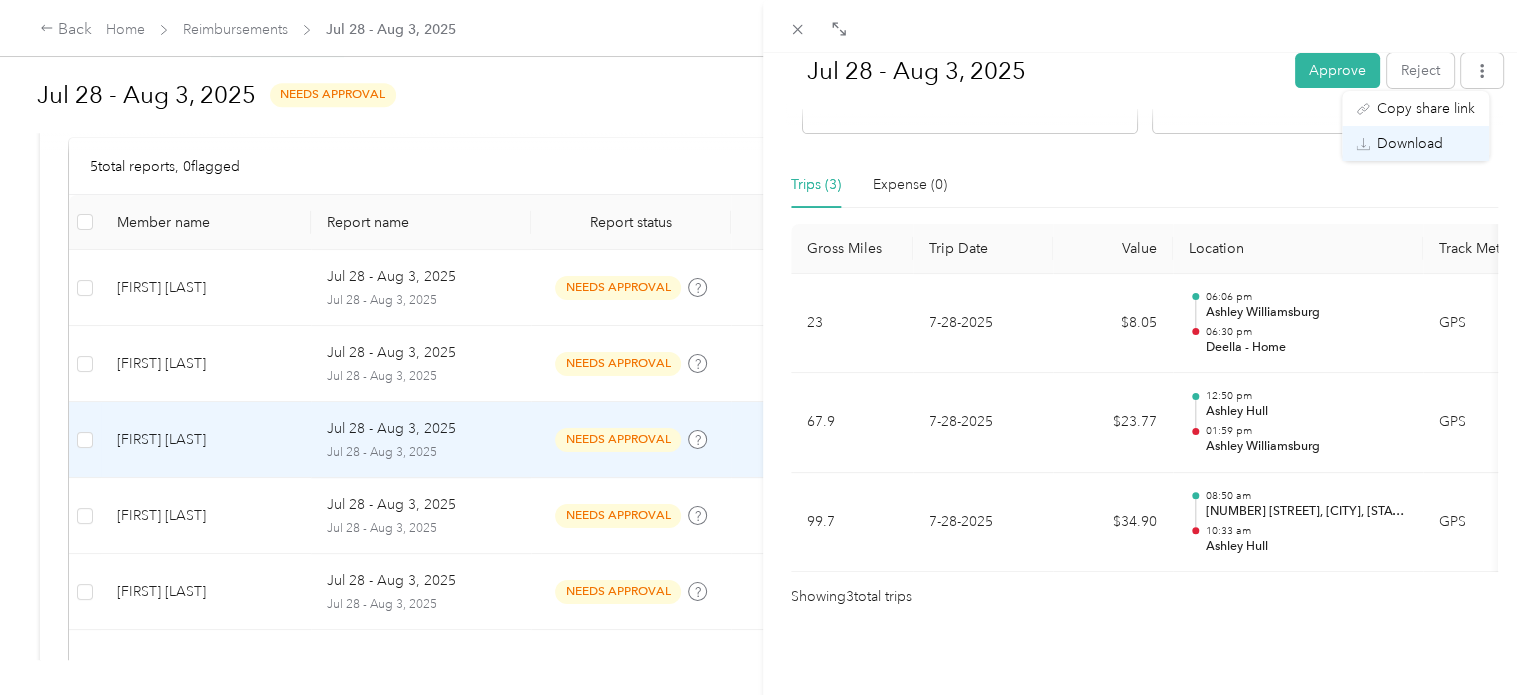 click on "Download" at bounding box center [1410, 143] 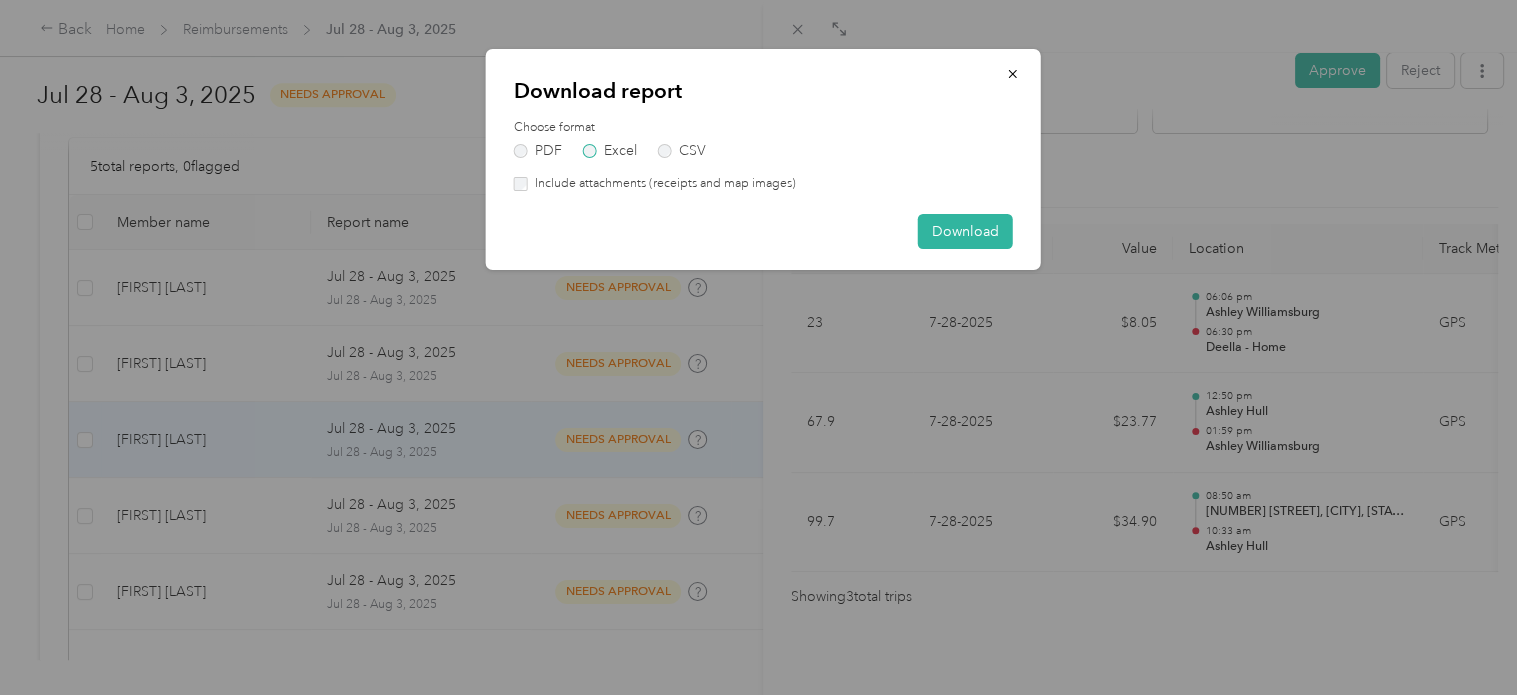 click on "Excel" at bounding box center [610, 151] 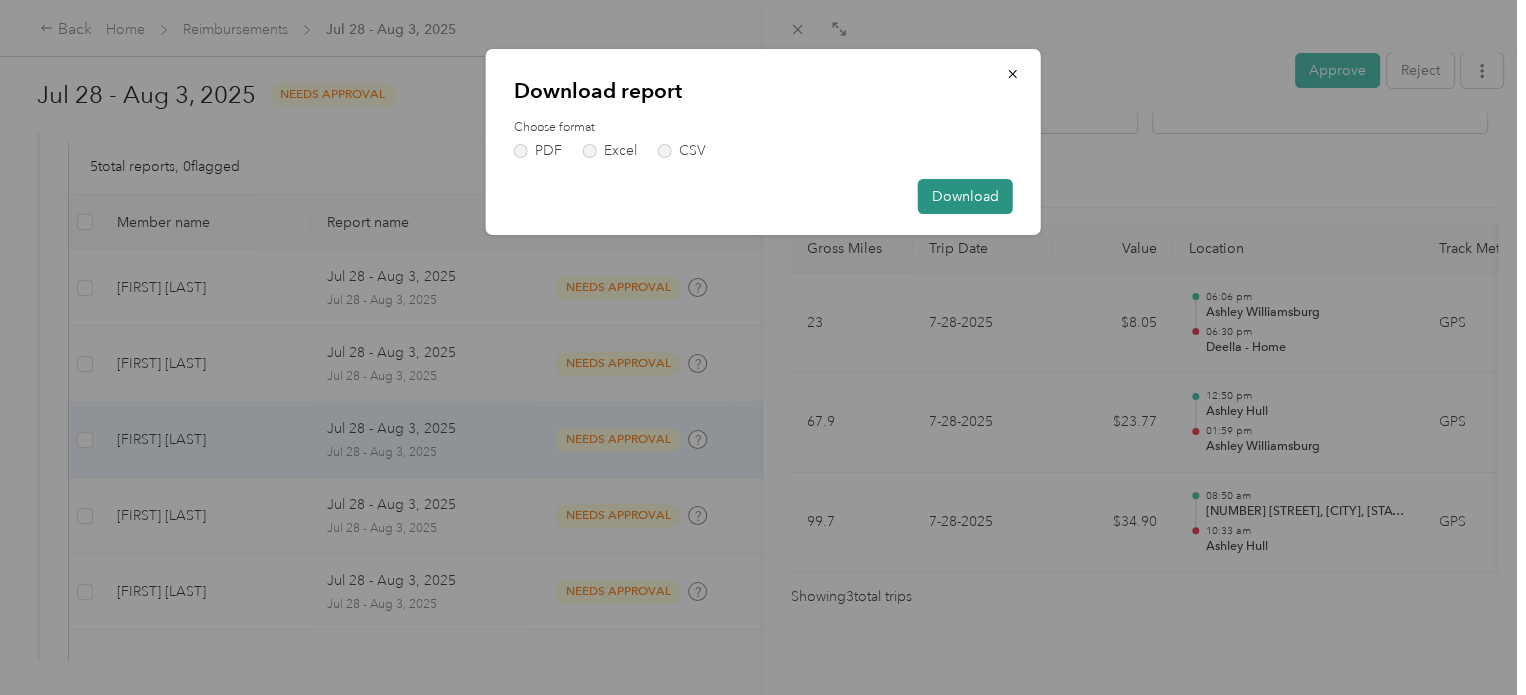 click on "Download" at bounding box center [965, 196] 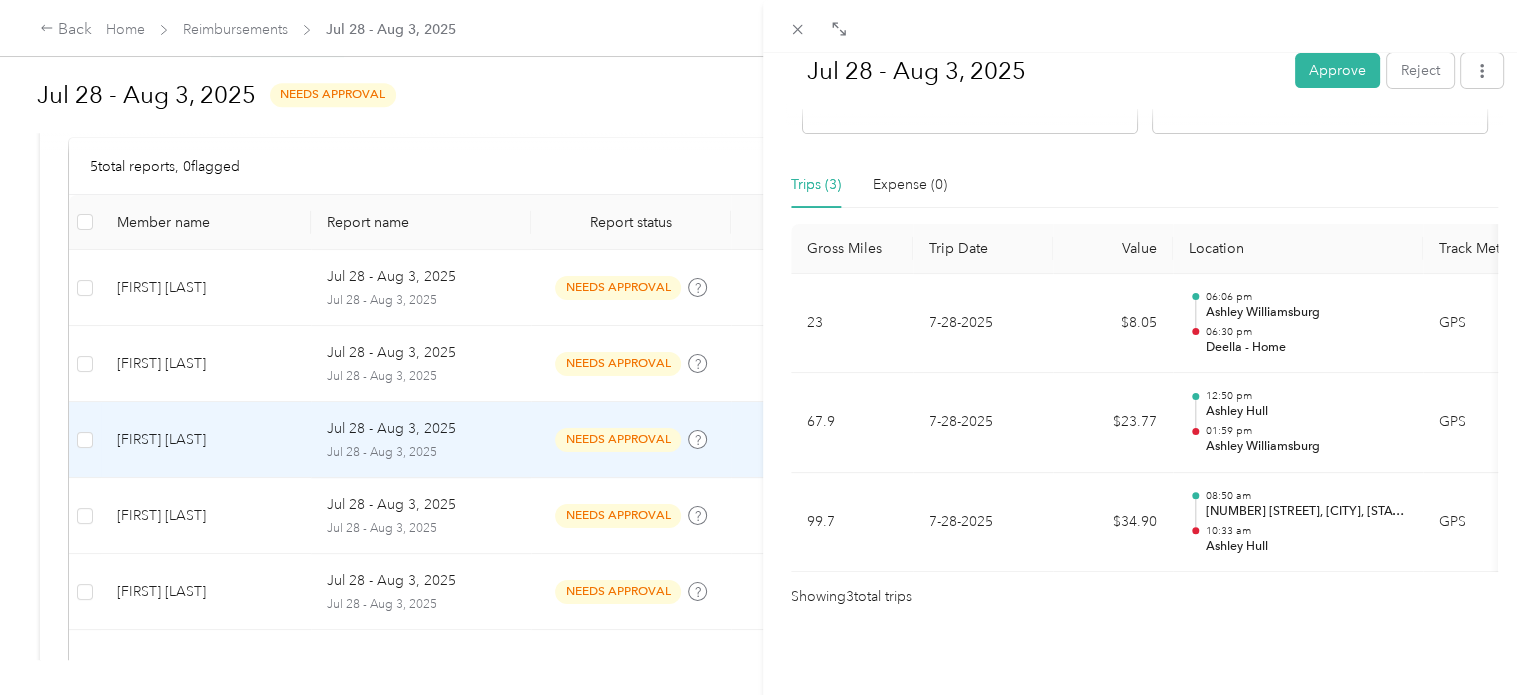 click on "Jul 28 - Aug 3, 2025 Approve Reject Needs Approval Needs approval from Ashley Payables View  activity & comments Report Summary Mileage Total $ 50.40 Net mileage   144   mi Variable rate   $ 0.35 / mi Expense Total $ 0.00 Report total $ 50.40 Report details Report ID 9DA1A57-0015 Report period Jul 28 - Aug 3, 2025 Pay period Jul 28 - Aug 3, 2025 Submitter [FIRST] [LAST] Submitted on Aug. 2, 2025 Approvers You Trips (3) Expense (0) Gross Miles Trip Date Value Location Track Method Purpose Notes Tags                   23 7-28-2025 $8.05 06:06 pm Ashley Williamsburg 06:30 pm Deella - Home GPS Ashley - 67.9 7-28-2025 $23.77 12:50 pm Ashley Hull 01:59 pm Ashley Williamsburg GPS Ashley - 99.7 7-28-2025 $34.90 08:50 am [NUMBER] [STREET], [CITY], [STATE] 10:33 am Ashley Hull GPS Ashley - Showing  3  total trips" at bounding box center (763, 347) 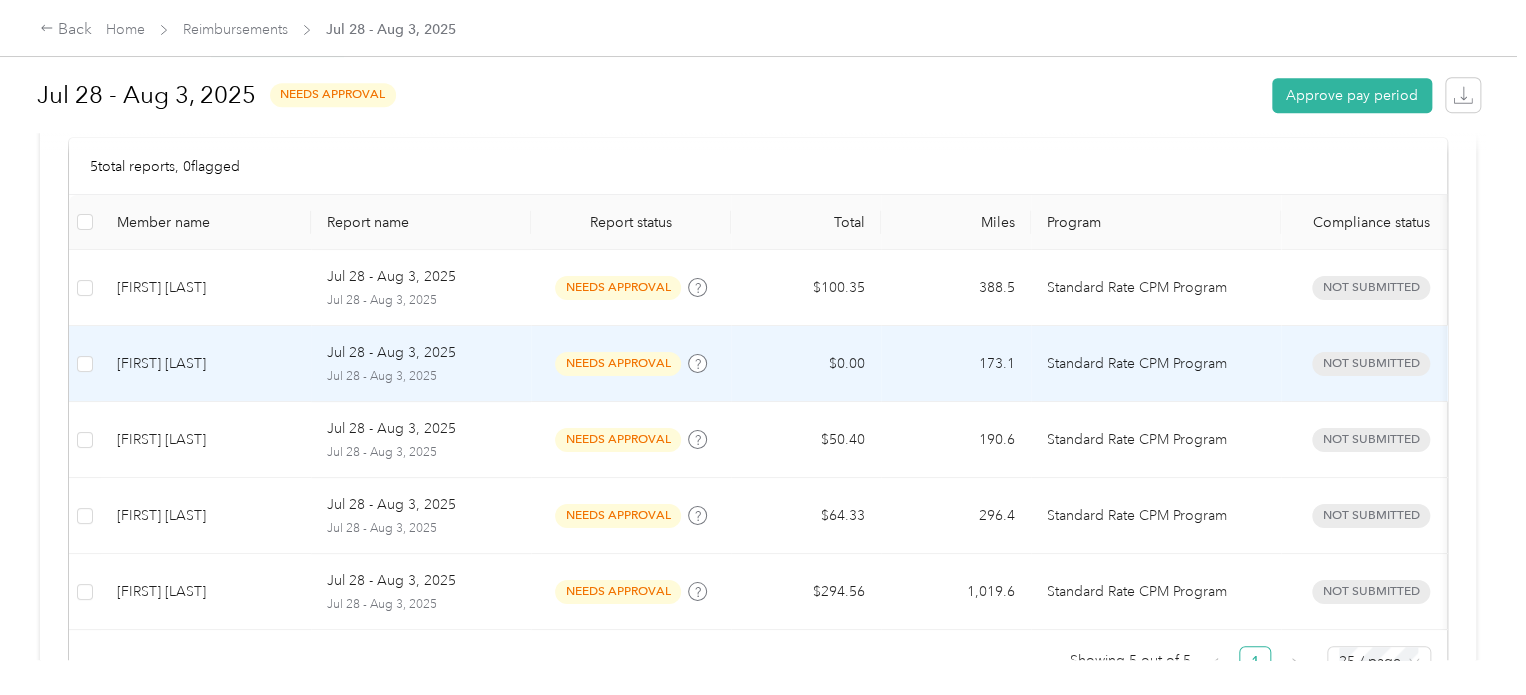 click on "needs approval" at bounding box center (618, 363) 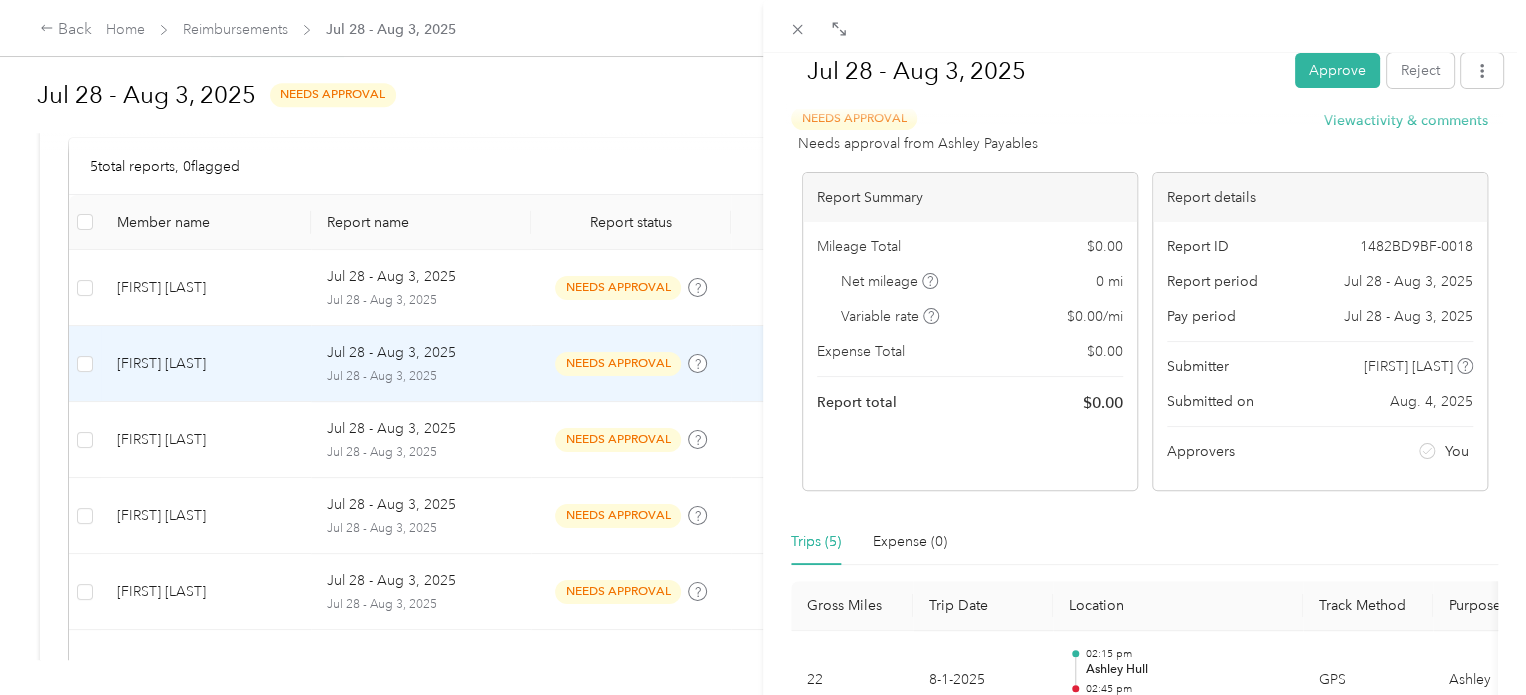 scroll, scrollTop: 0, scrollLeft: 0, axis: both 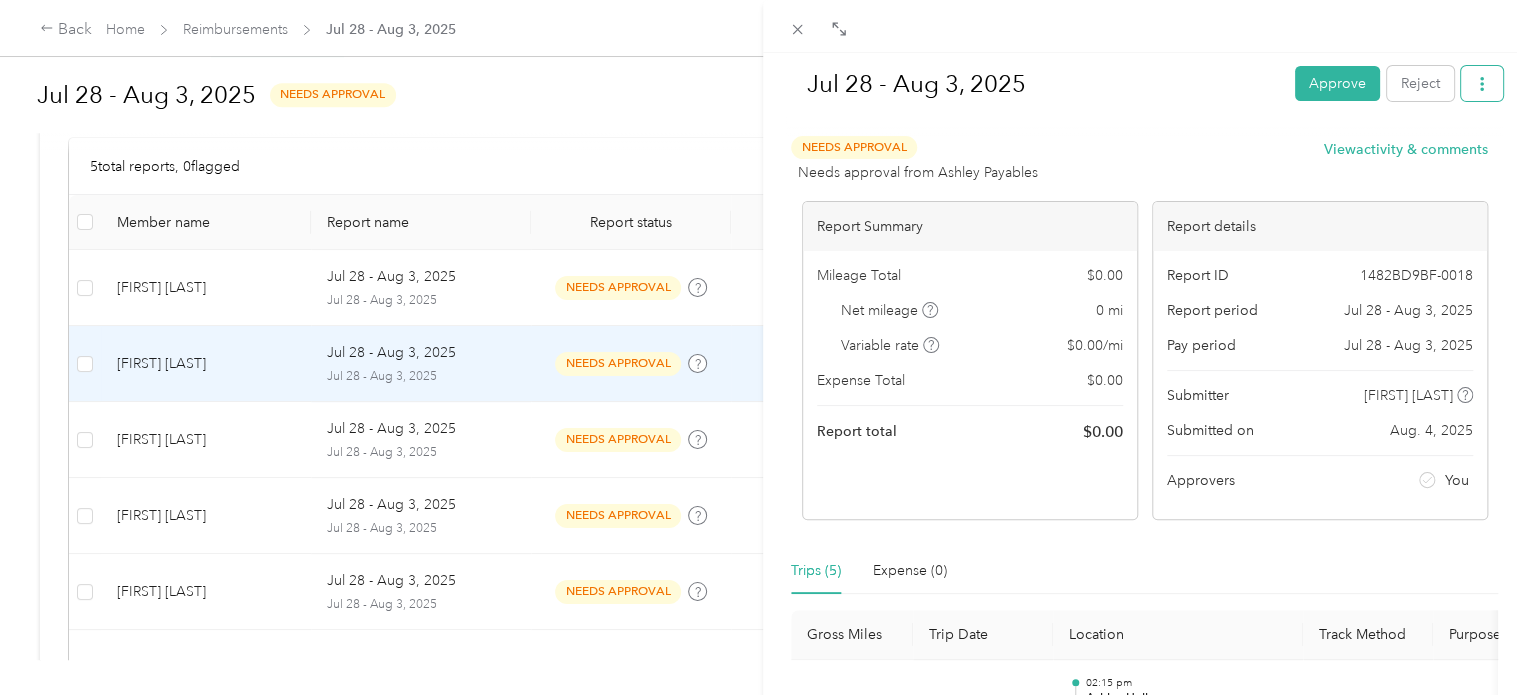 click 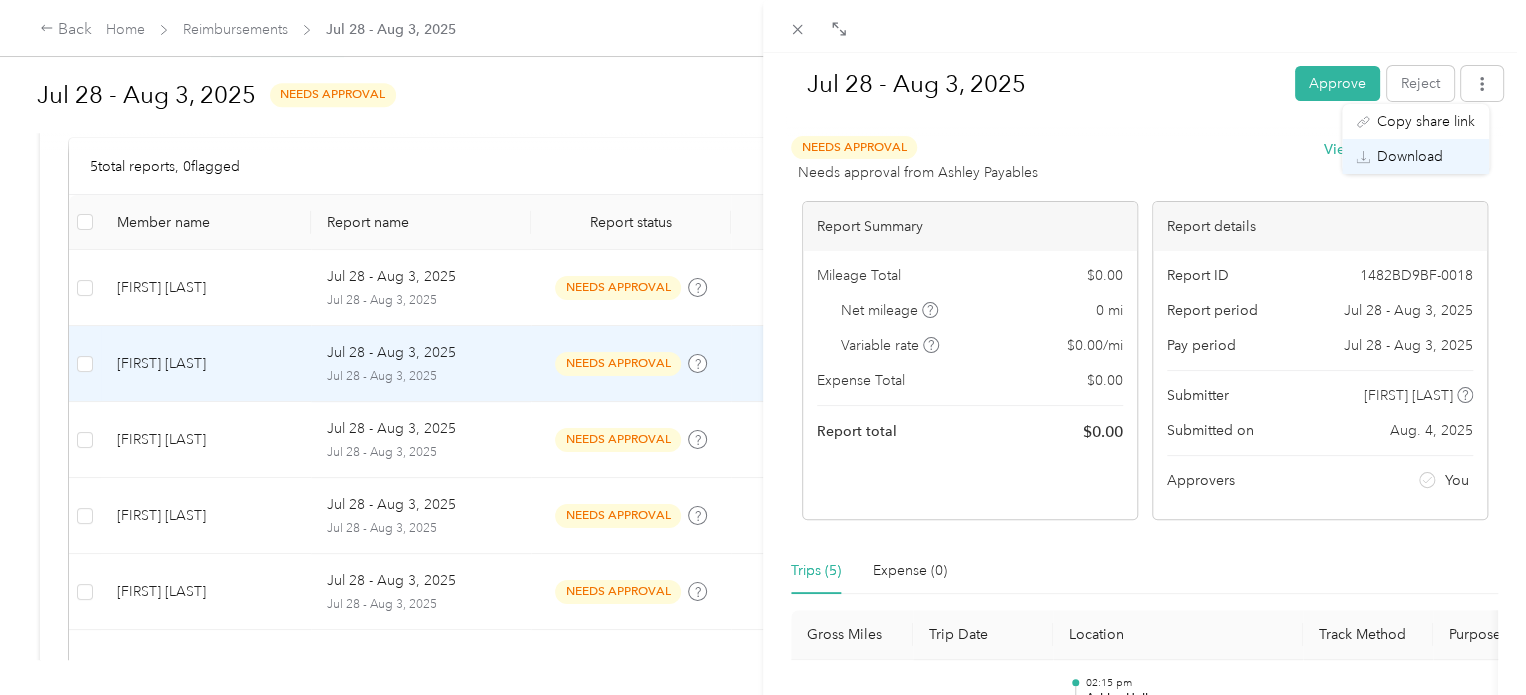 click on "Download" at bounding box center (1410, 156) 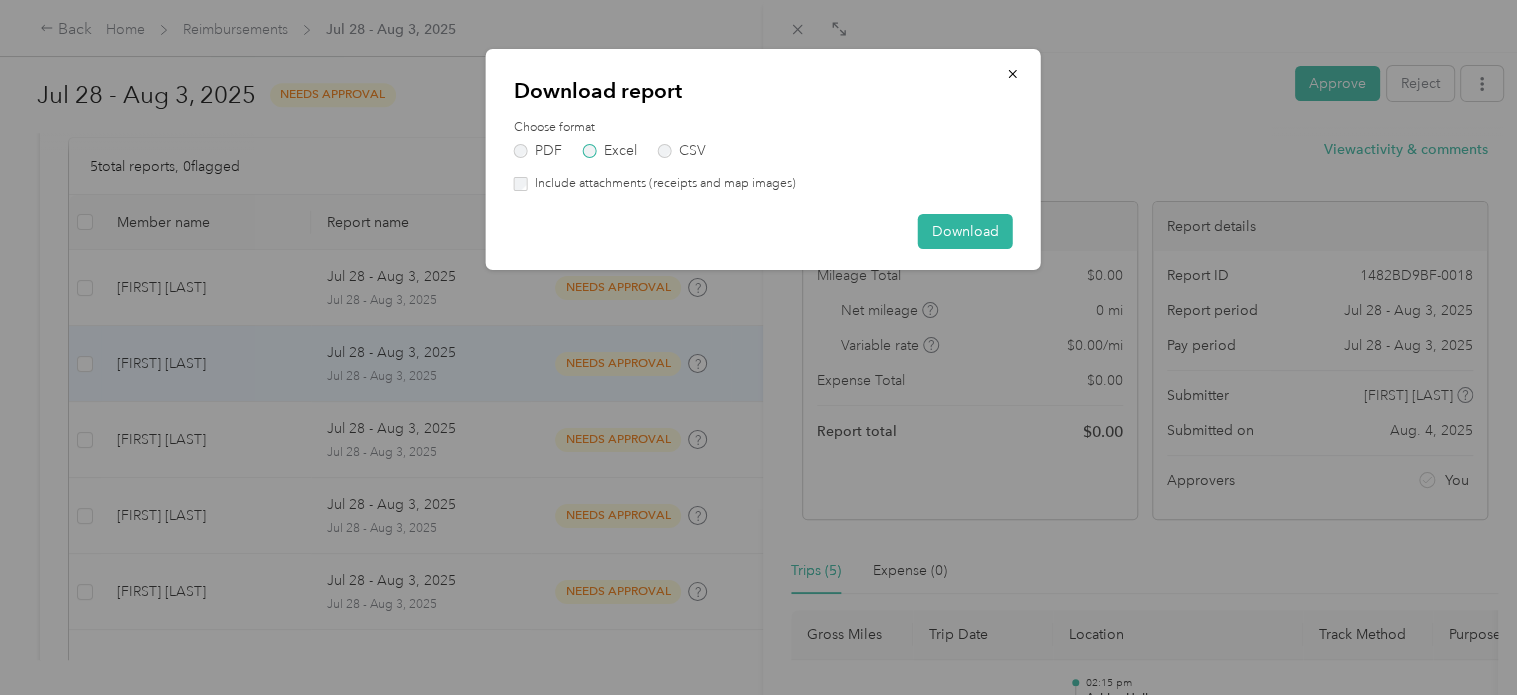 click on "Excel" at bounding box center (610, 151) 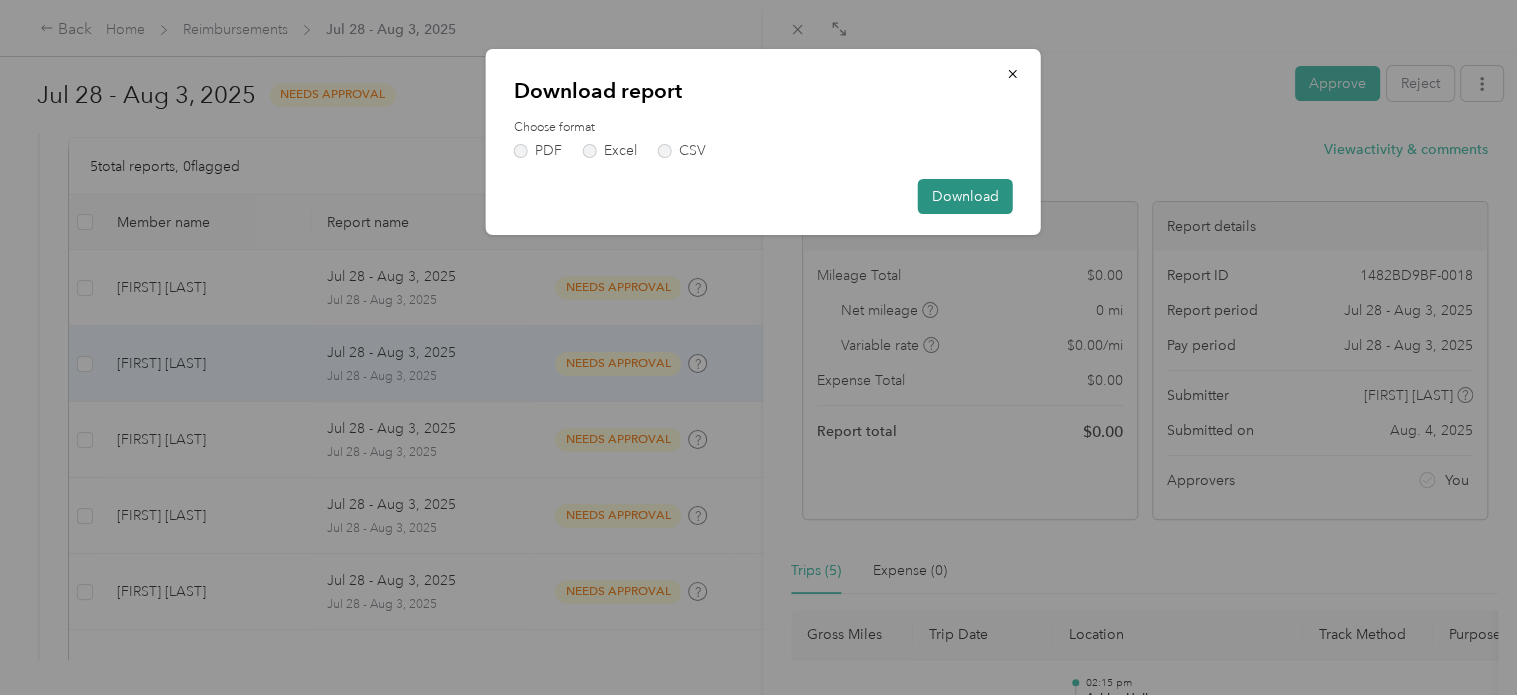 click on "Download" at bounding box center (965, 196) 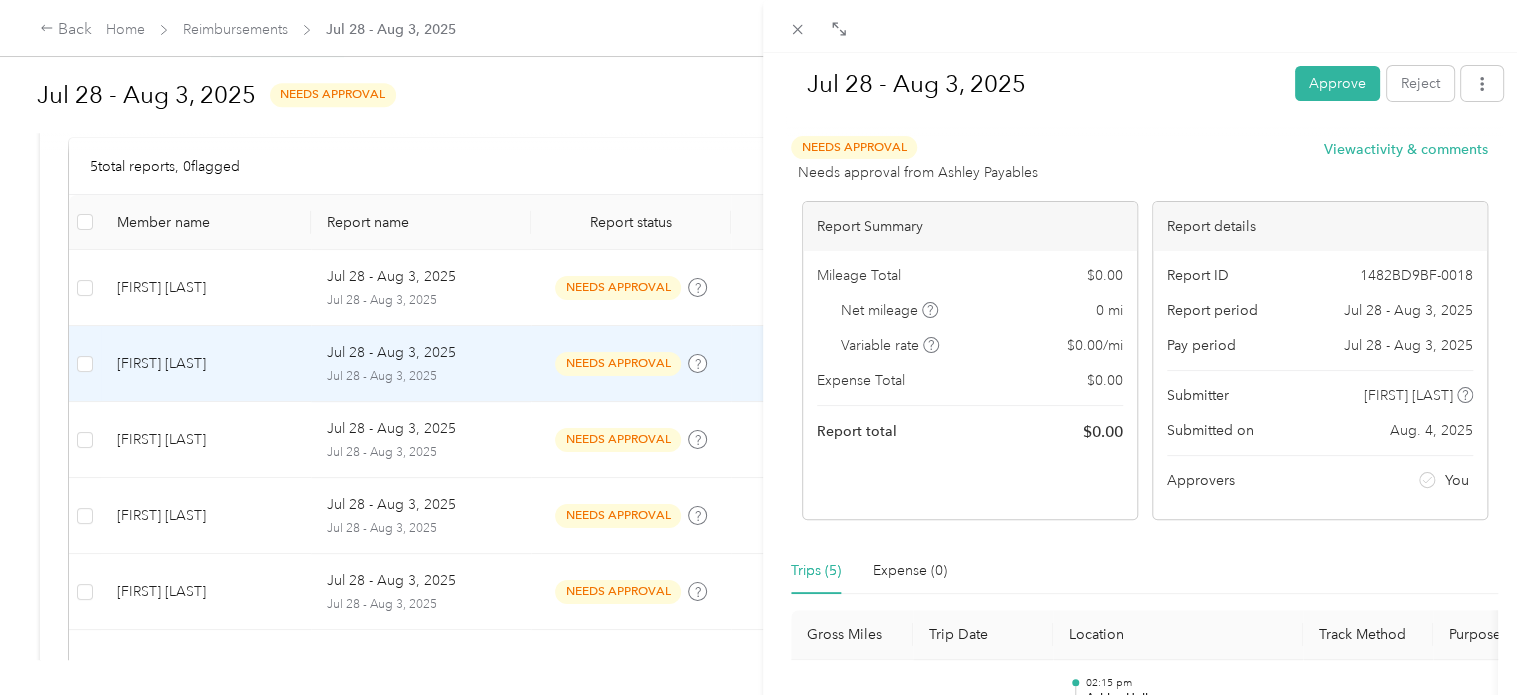 click on "Jul 28 - Aug 3, 2025 Approve Reject Needs Approval Needs approval from Ashley Payables View  activity & comments Report Summary Mileage Total $ 0.00 Net mileage   0   mi Variable rate   $ 0.00 / mi Expense Total $ 0.00 Report total $ 0.00 Report details Report ID 1482BD9BF-0018 Report period Jul 28 - Aug 3, 2025 Pay period Jul 28 - Aug 3, 2025 Submitter [FIRST] [LAST] Submitted on Aug. 4, 2025 Approvers You Trips (5) Expense (0) Gross Miles Trip Date Location Track Method Purpose Notes Tags                 22 8-1-2025 02:15 pm Ashley Hull 02:45 pm Colonial  GPS Ashley - 19.1 8-1-2025 01:19 pm Ashley Laburnum 01:55 pm Ashley Hull GPS Ashley - 27 8-1-2025 10:02 am [NUMBER]–[NUMBER] [STREET], [CITY], [STATE] 10:29 am Ashley Laburnum GPS Ashley - 66.5 7-31-2025 08:38 am Home  09:46 am Ashley Broad GPS Ashley - 38.5 7-30-2025 08:36 am [STREET], [CITY], [STATE] 09:38 am Hull GPS Ashley - Showing  5  total trips" at bounding box center [763, 347] 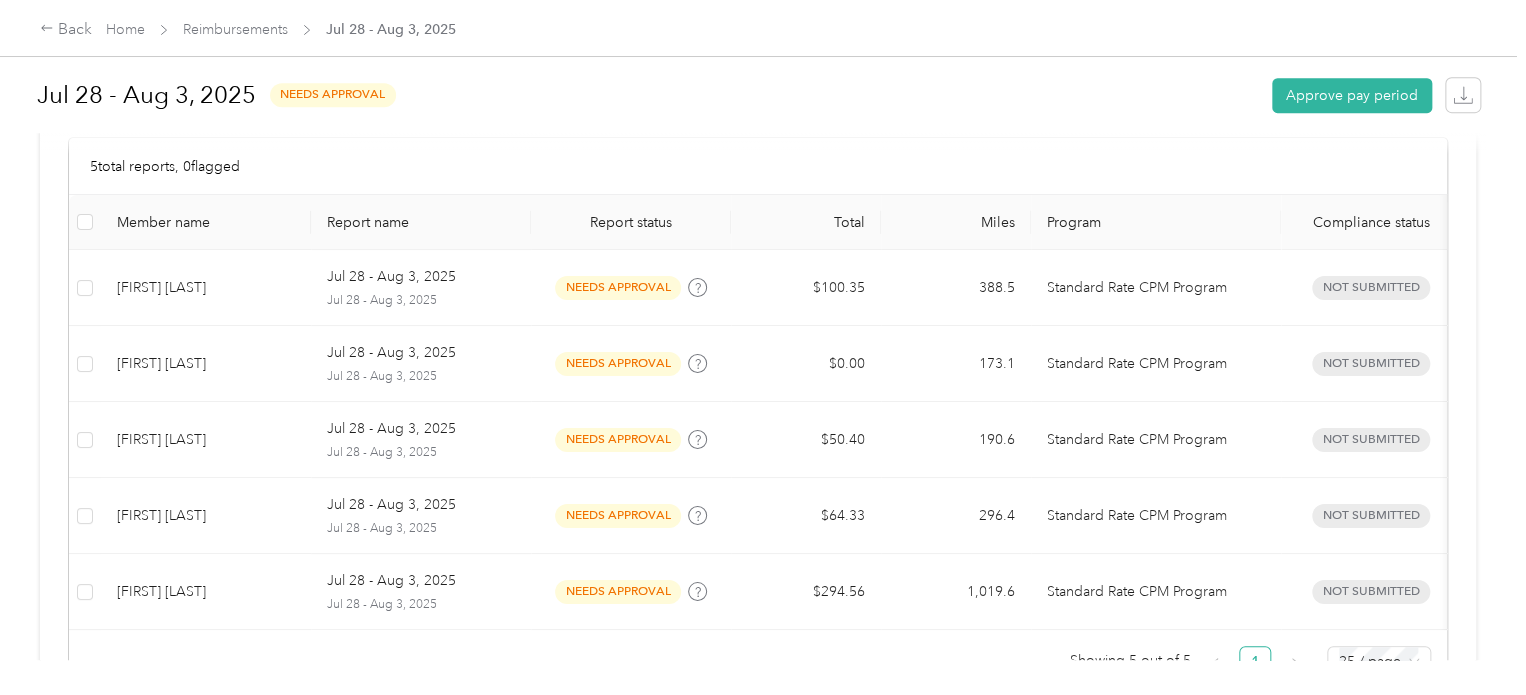 click on "Jul 28 - Aug 3, 2025 Approve Reject Needs Approval Needs approval from Ashley Payables View  activity & comments Report Summary Mileage Total $ 0.00 Net mileage   0   mi Variable rate   $ 0.00 / mi Expense Total $ 0.00 Report total $ 0.00 Report details Report ID 1482BD9BF-0018 Report period Jul 28 - Aug 3, 2025 Pay period Jul 28 - Aug 3, 2025 Submitter [FIRST] [LAST] Submitted on Aug. 4, 2025 Approvers You Trips (5) Expense (0) Gross Miles Trip Date Location Track Method Purpose Notes Tags                 22 8-1-2025 02:15 pm Ashley Hull 02:45 pm Colonial  GPS Ashley - 19.1 8-1-2025 01:19 pm Ashley Laburnum 01:55 pm Ashley Hull GPS Ashley - 27 8-1-2025 10:02 am [NUMBER]–[NUMBER] [STREET], [CITY], [STATE] 10:29 am Ashley Laburnum GPS Ashley - 66.5 7-31-2025 08:38 am Home  09:46 am Ashley Broad GPS Ashley - 38.5 7-30-2025 08:36 am [STREET], [CITY], [STATE] 09:38 am Hull GPS Ashley - Showing  5  total trips" at bounding box center (758, 695) 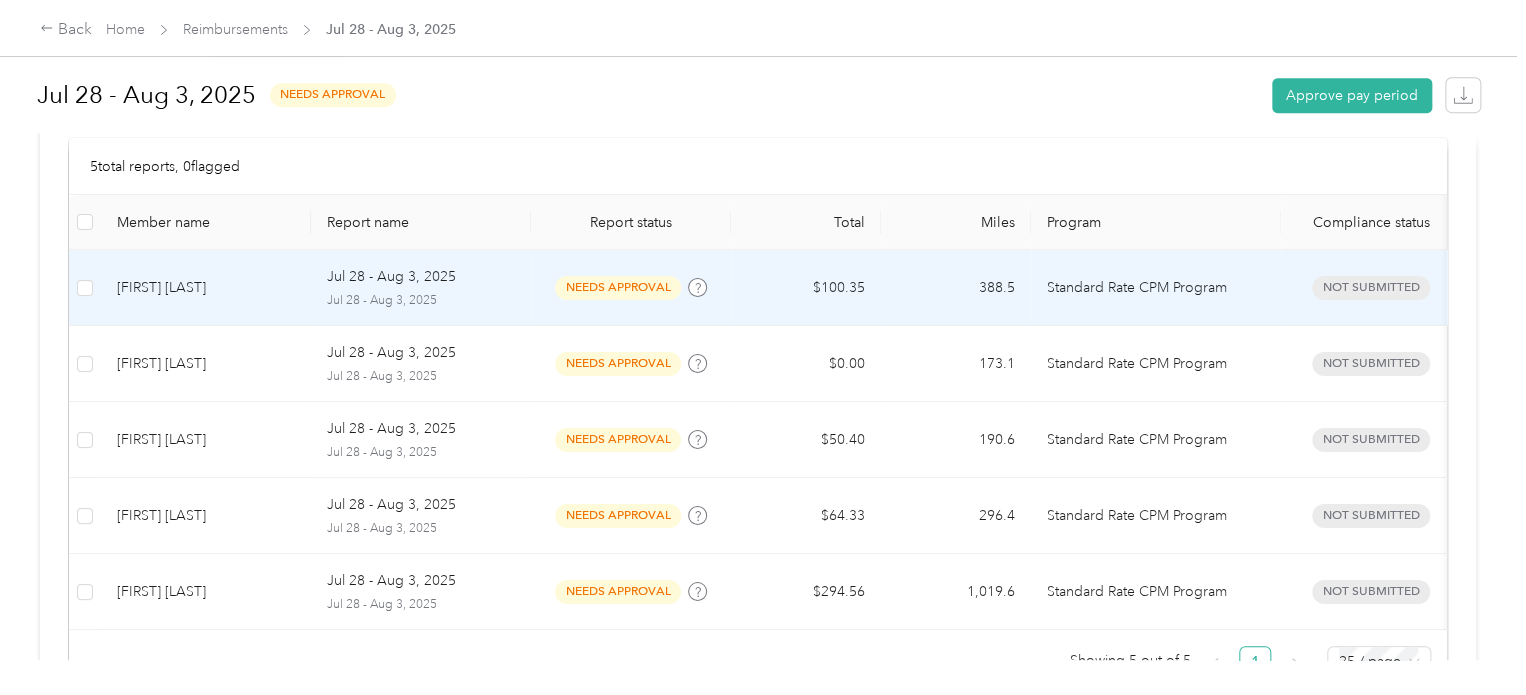 click on "needs approval" at bounding box center [618, 287] 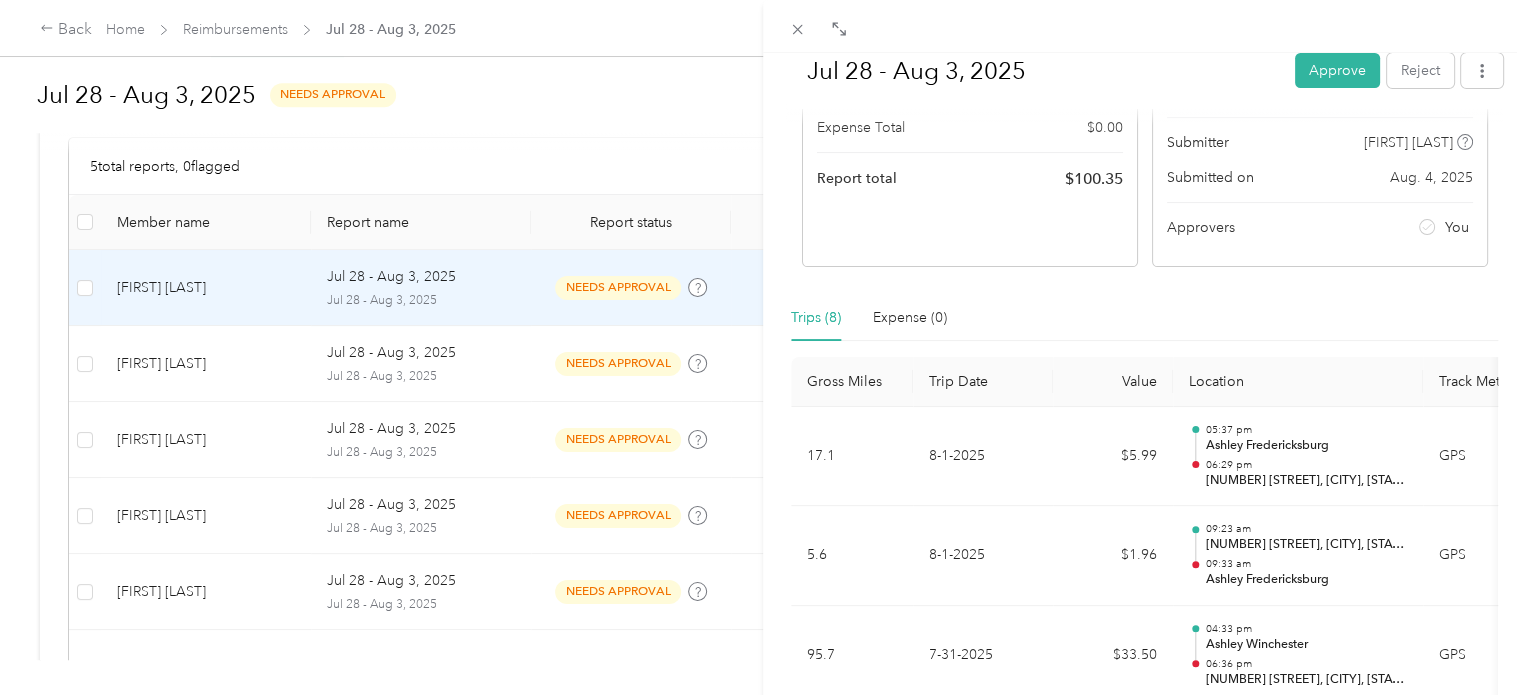 scroll, scrollTop: 211, scrollLeft: 0, axis: vertical 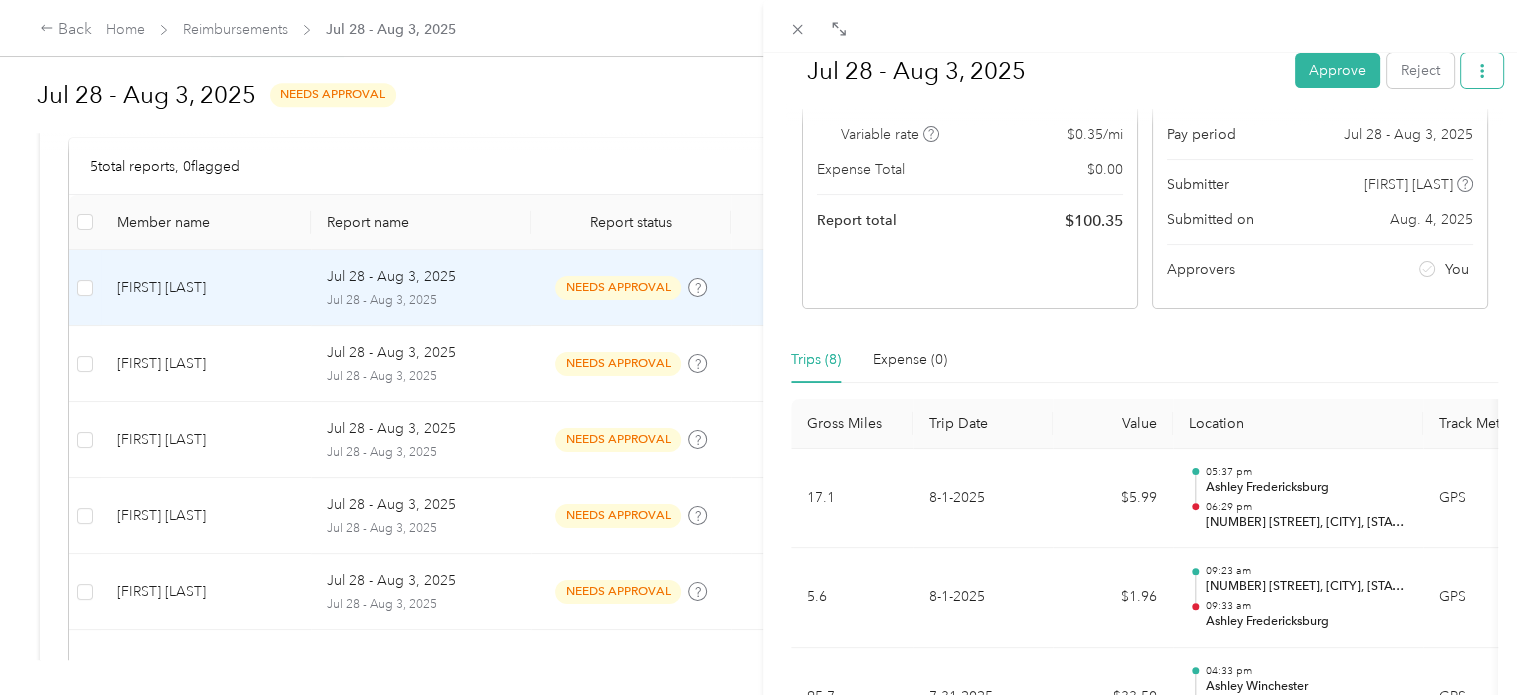 click 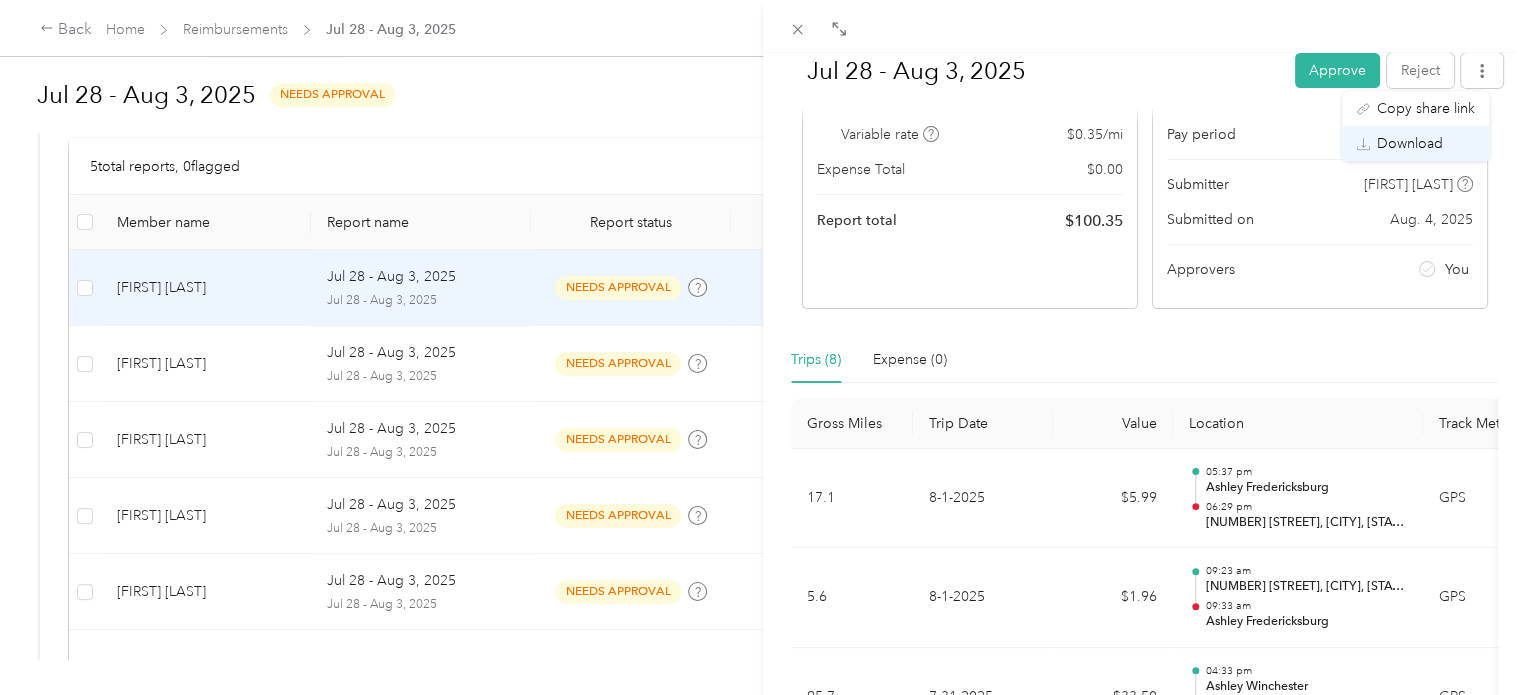click on "Download" at bounding box center [1410, 143] 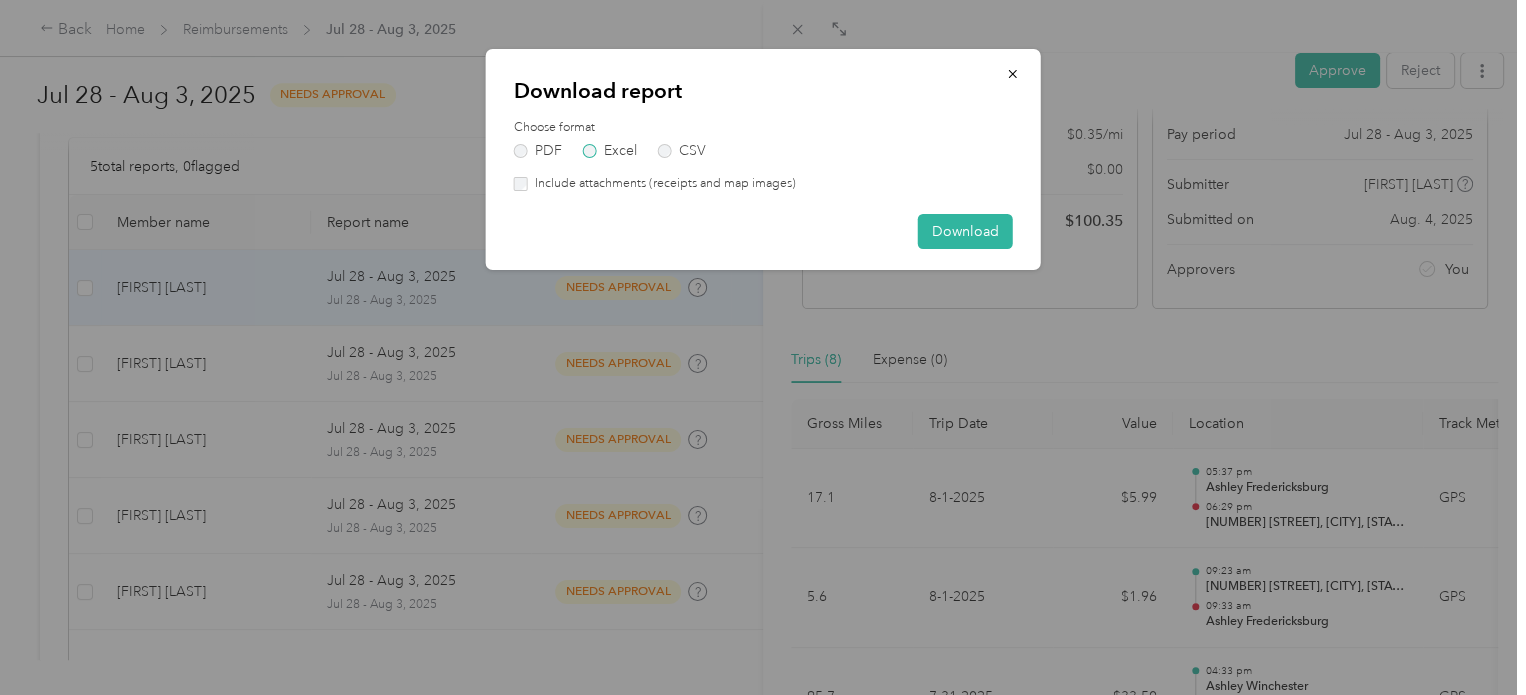 click on "Excel" at bounding box center [610, 151] 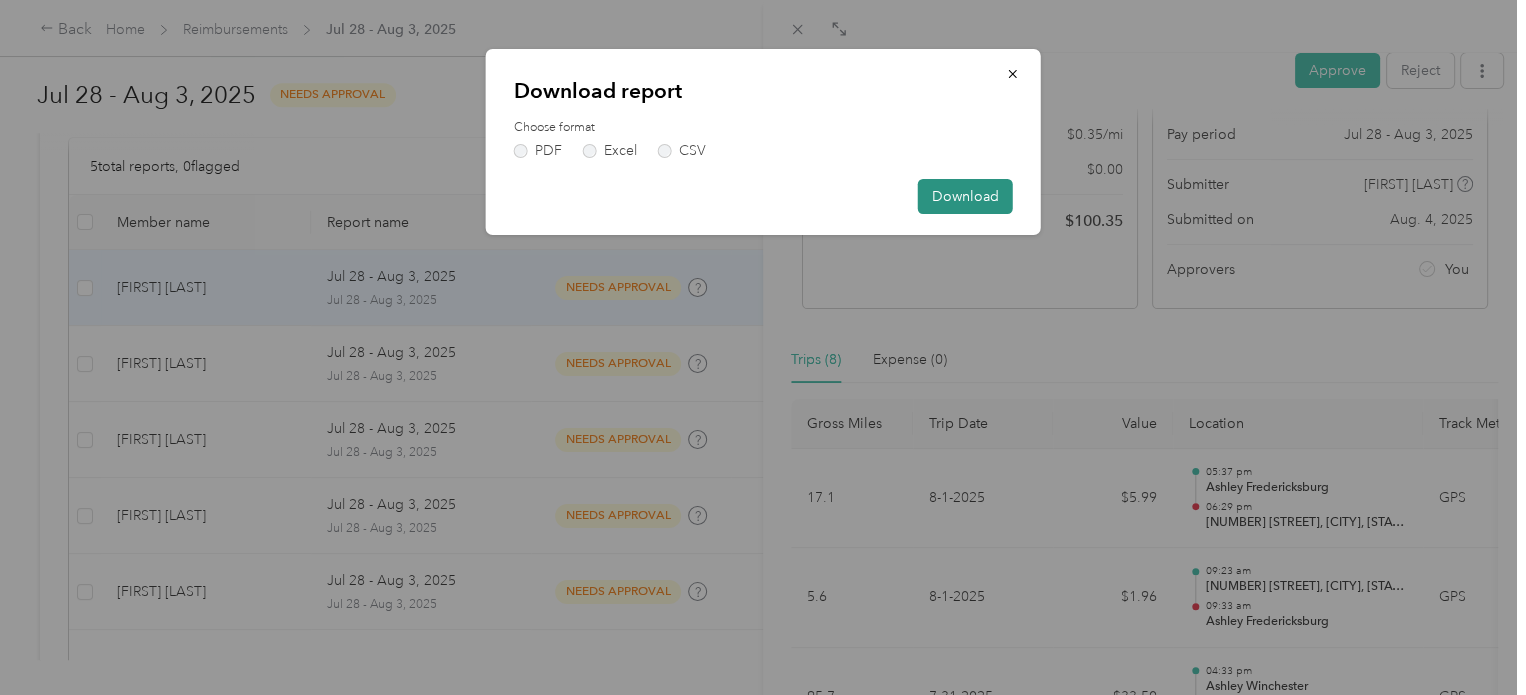 click on "Download" at bounding box center (965, 196) 